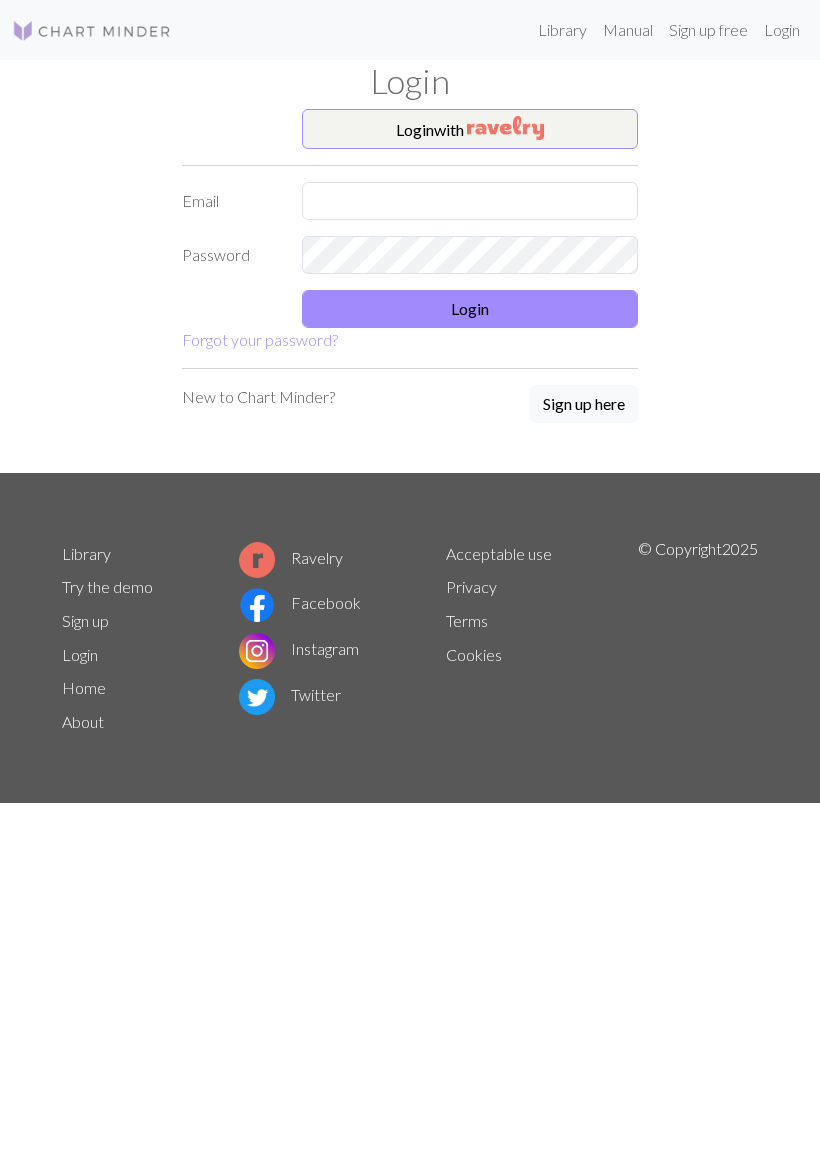 scroll, scrollTop: 0, scrollLeft: 0, axis: both 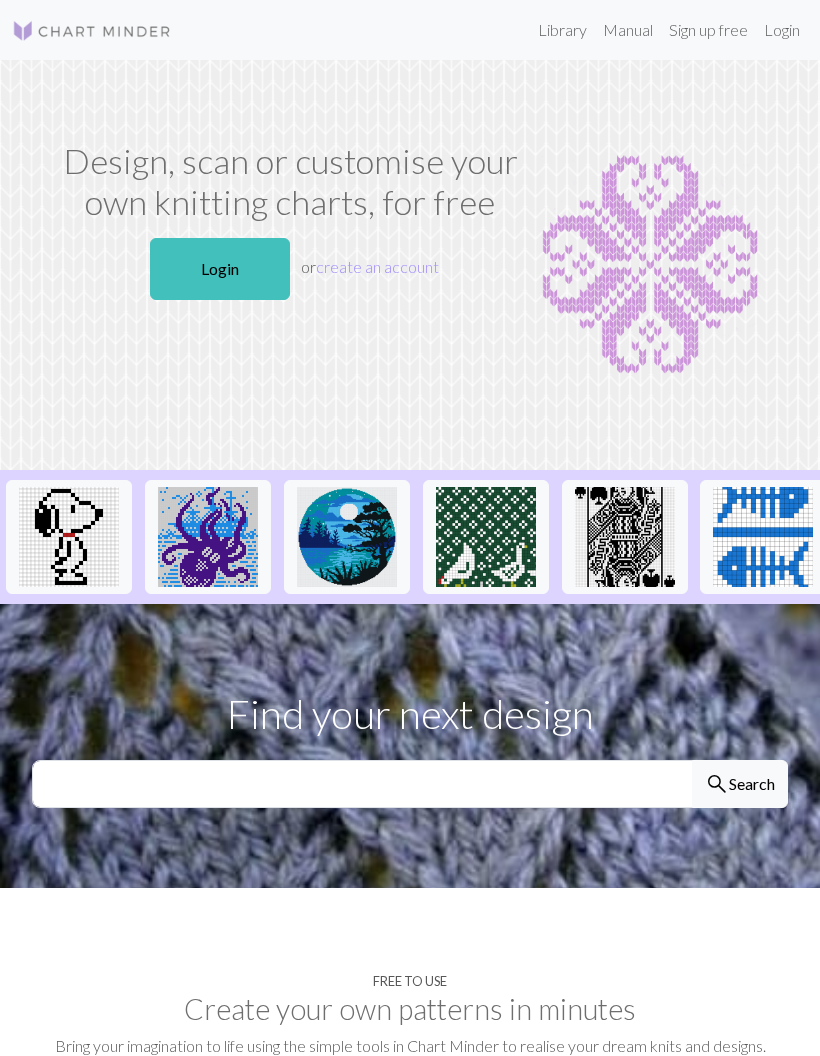 click on "Login" at bounding box center (782, 30) 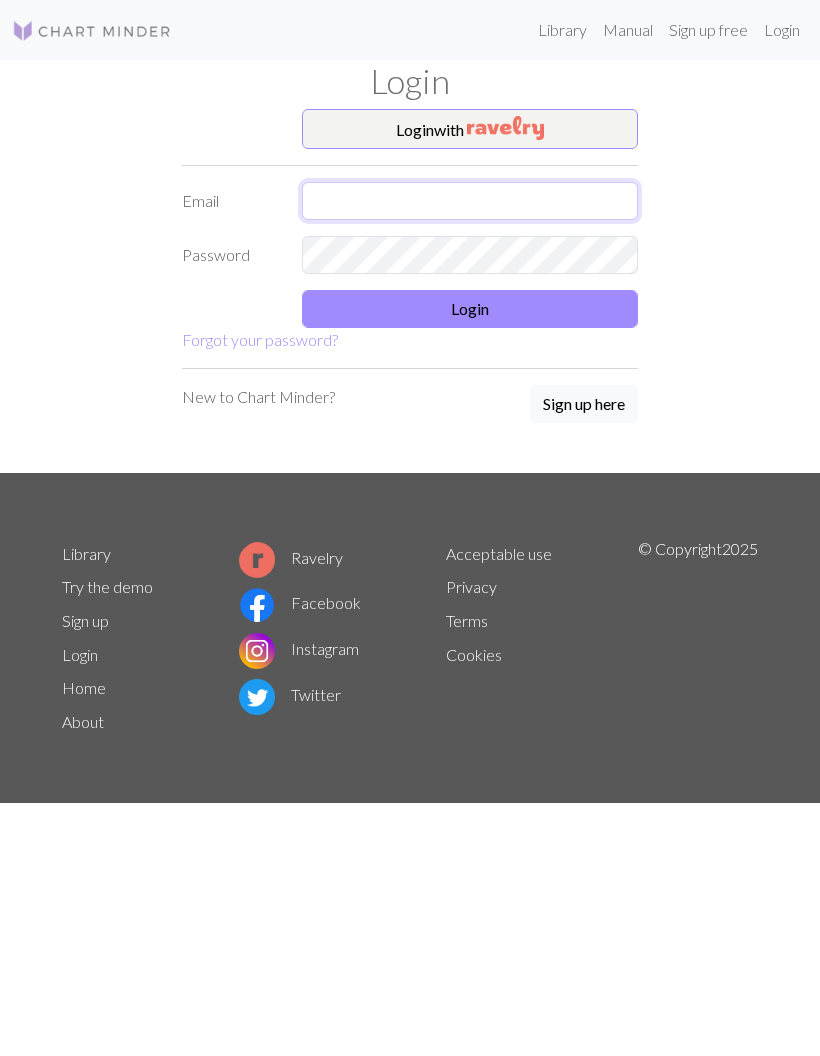 click at bounding box center (470, 201) 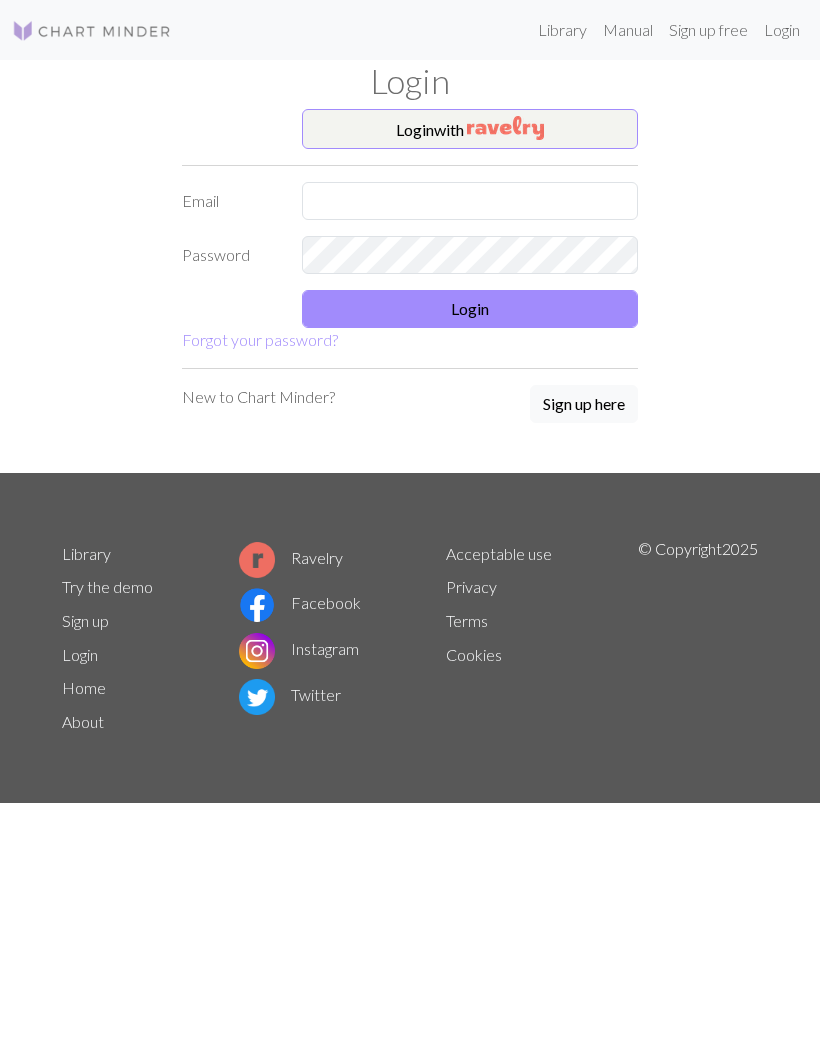 click on "Login  with" at bounding box center (470, 129) 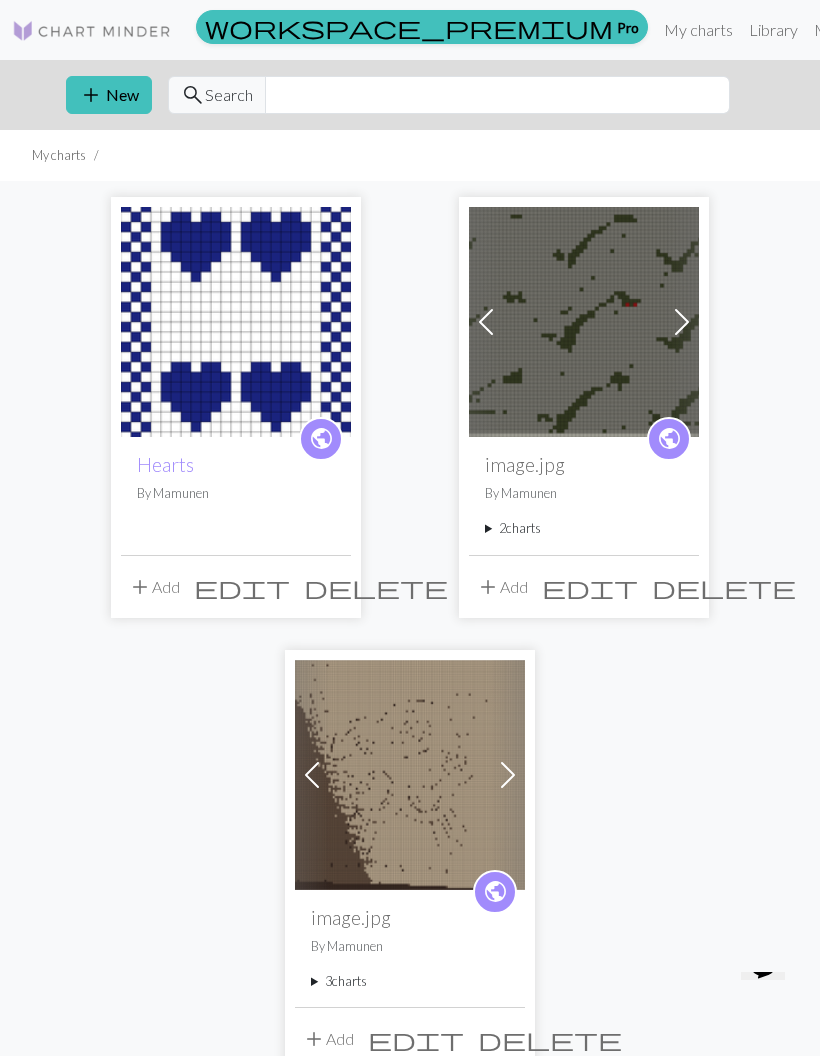 click at bounding box center [508, 775] 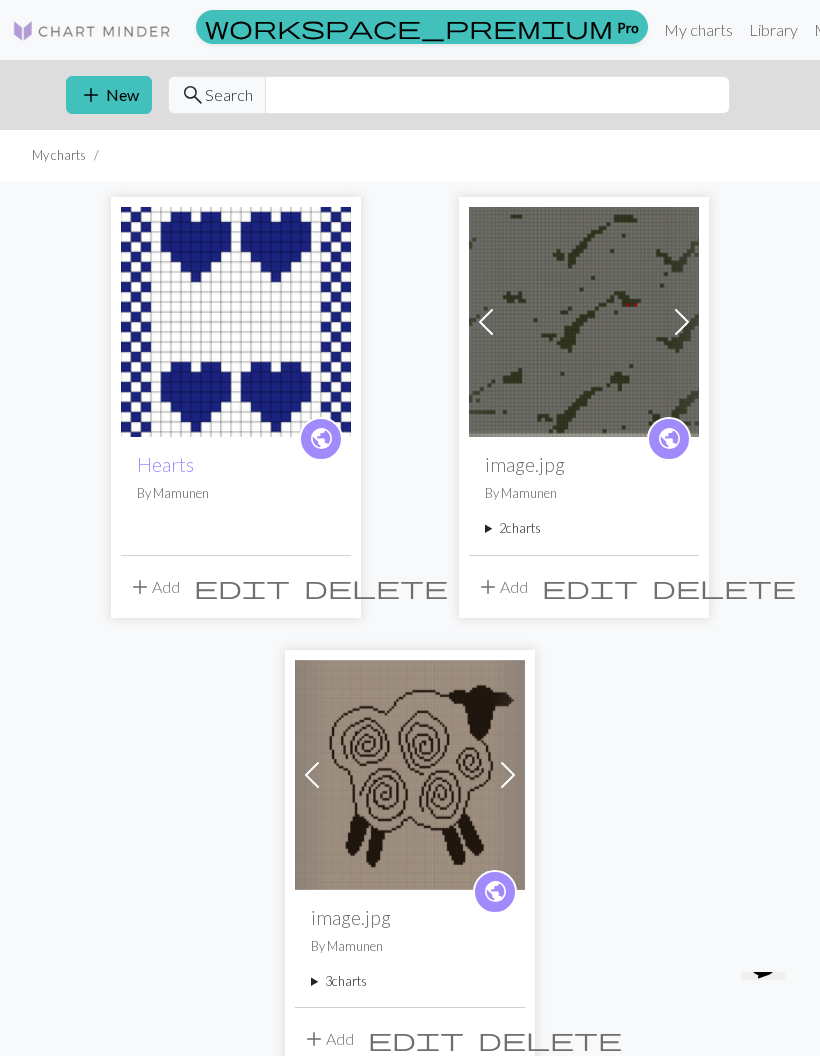 click at bounding box center [410, 775] 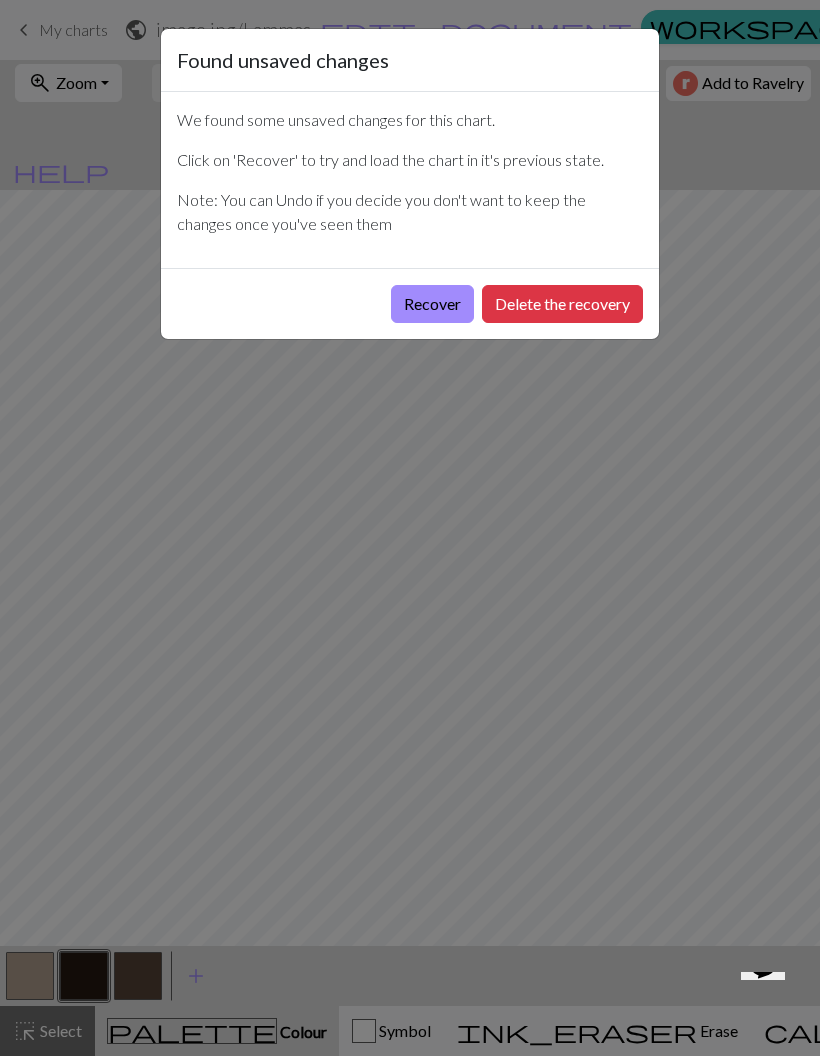 click on "Recover" at bounding box center (432, 304) 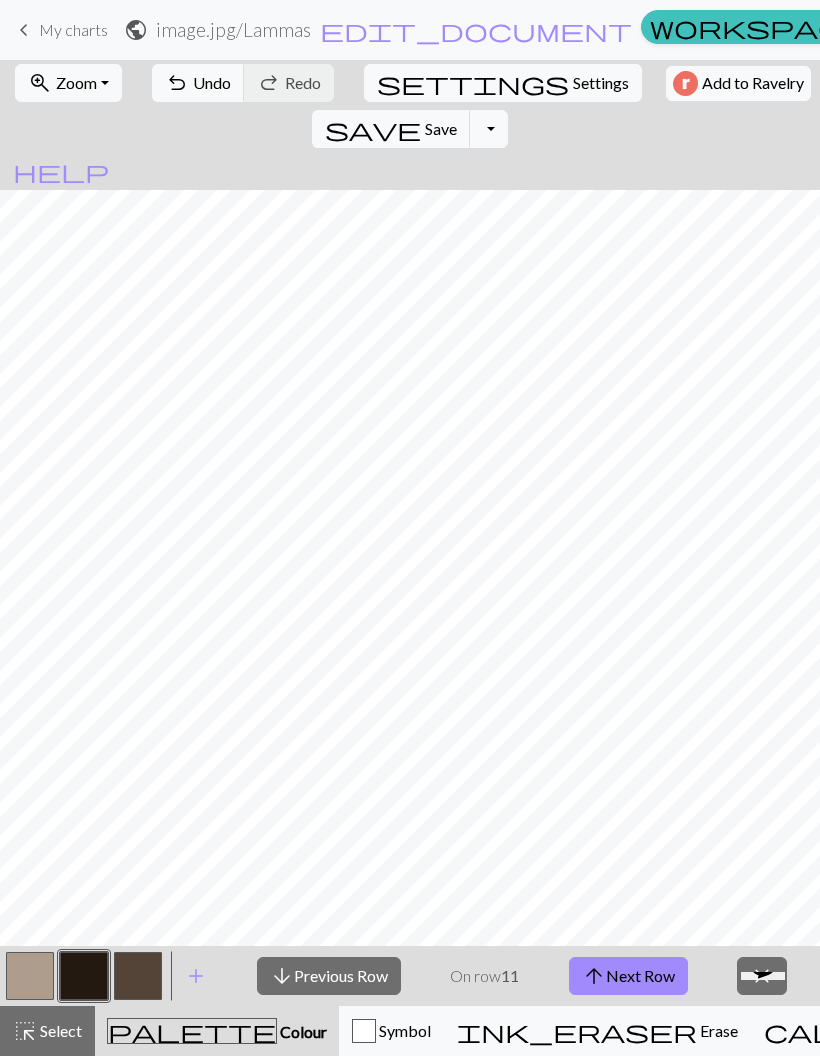 click on "Zoom" at bounding box center [76, 82] 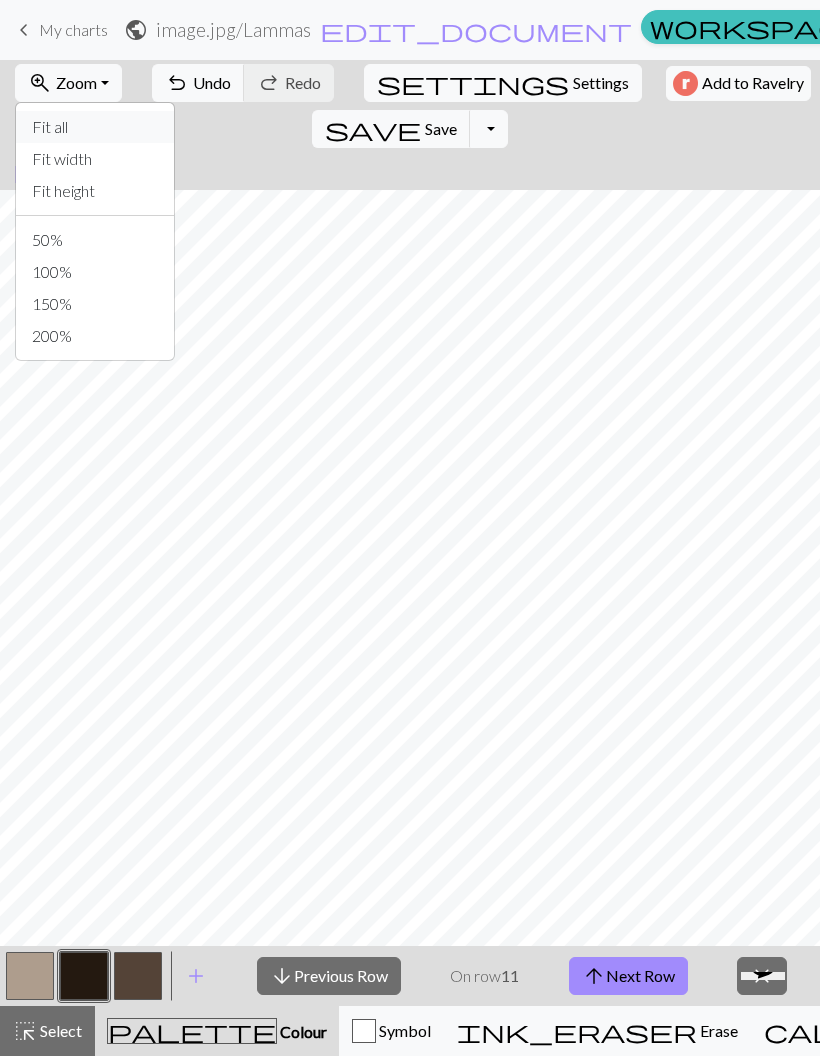 click on "Fit all" at bounding box center (95, 127) 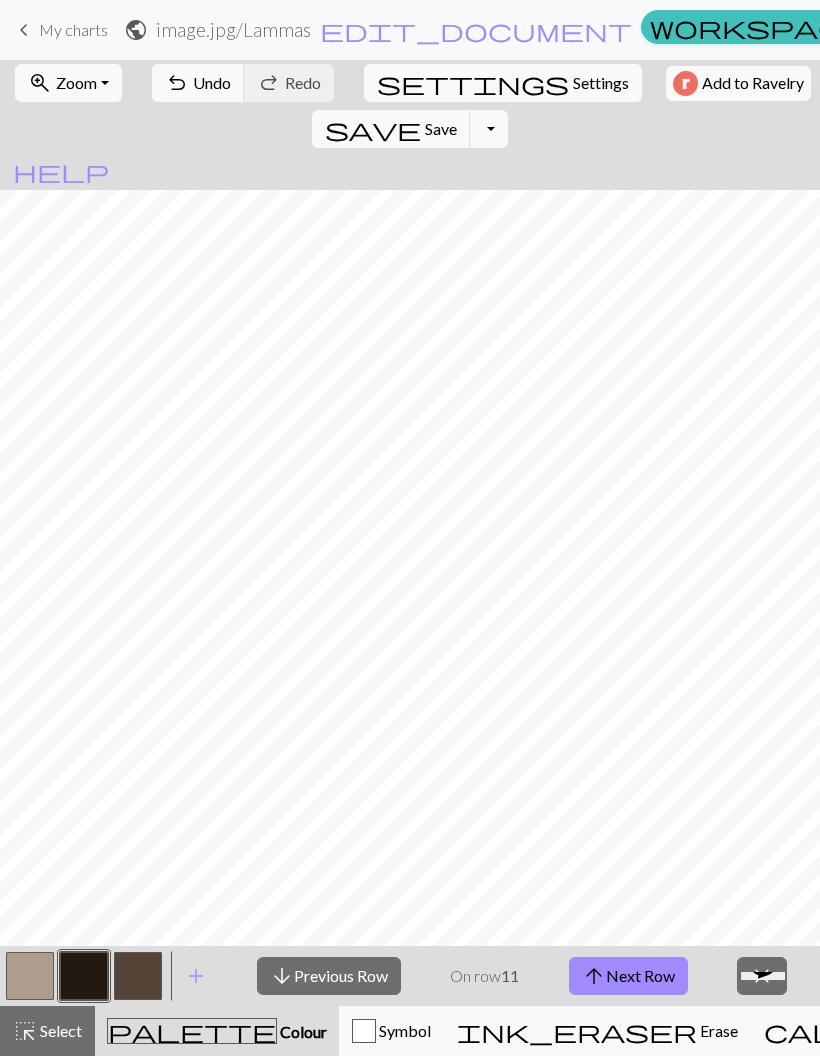 click on "Knitting mode" at bounding box center (1150, 1030) 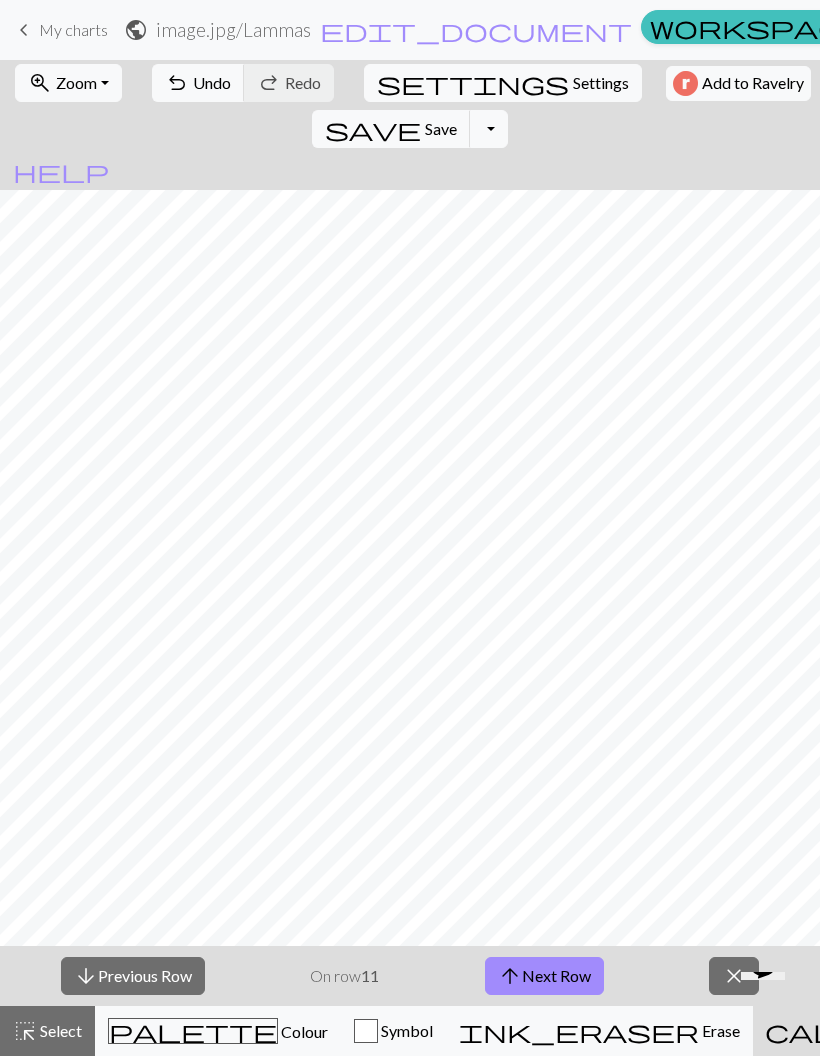 click on "Knitting mode" at bounding box center [1151, 1030] 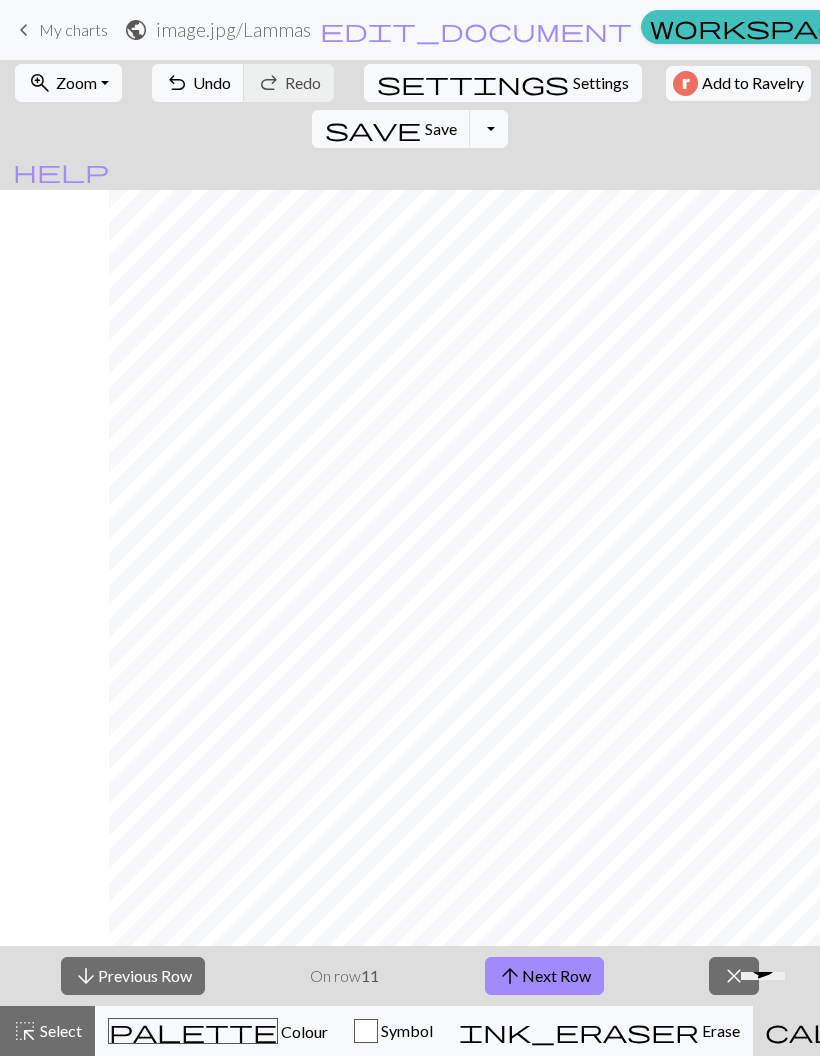 scroll, scrollTop: 0, scrollLeft: 176, axis: horizontal 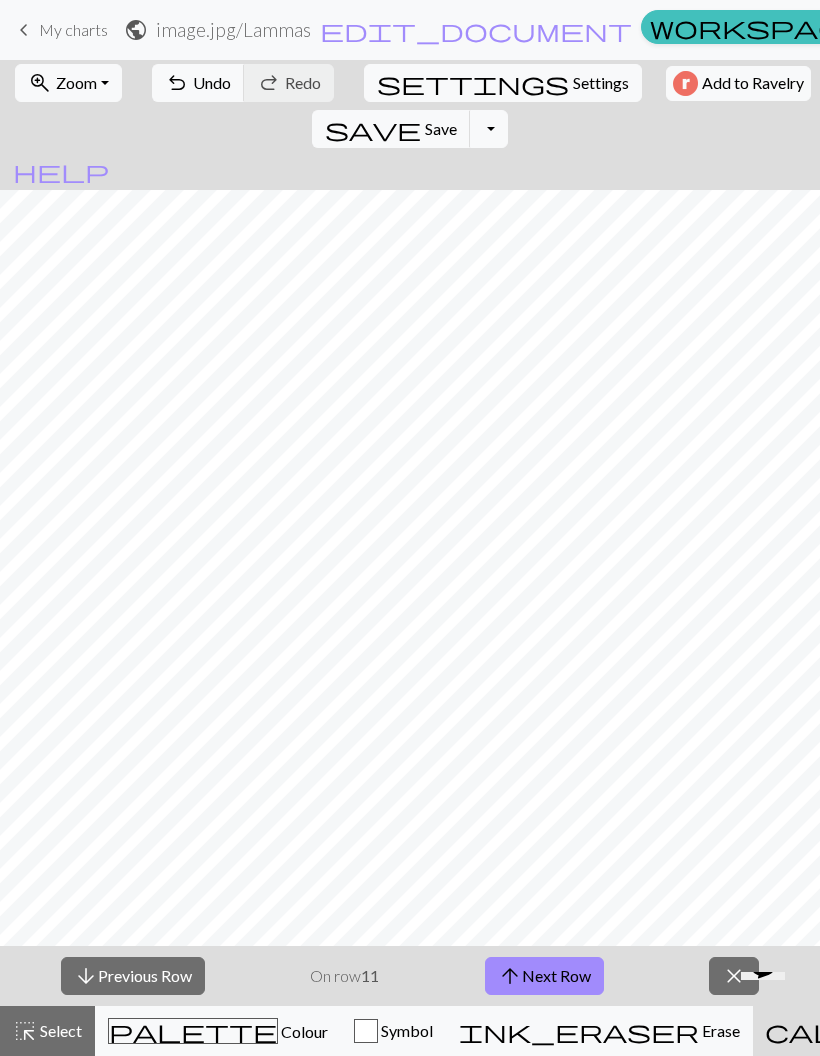 click on "arrow_downward Previous Row" at bounding box center (133, 976) 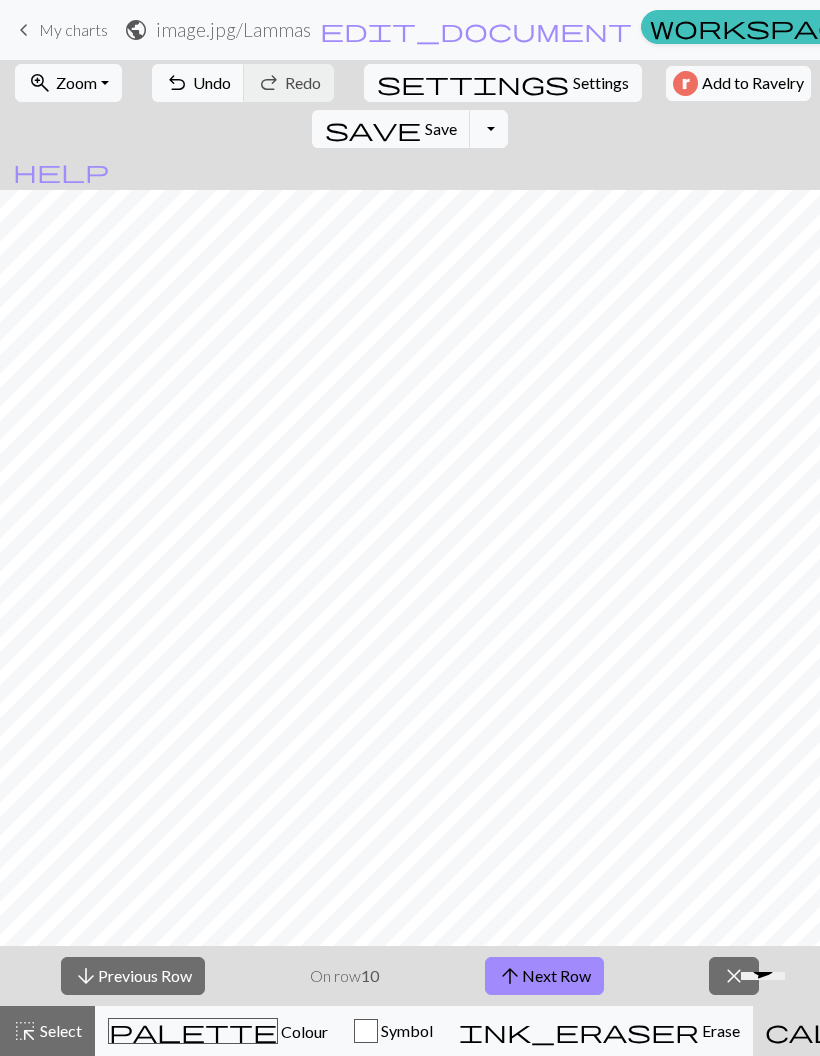 click on "arrow_downward Previous Row" at bounding box center [133, 976] 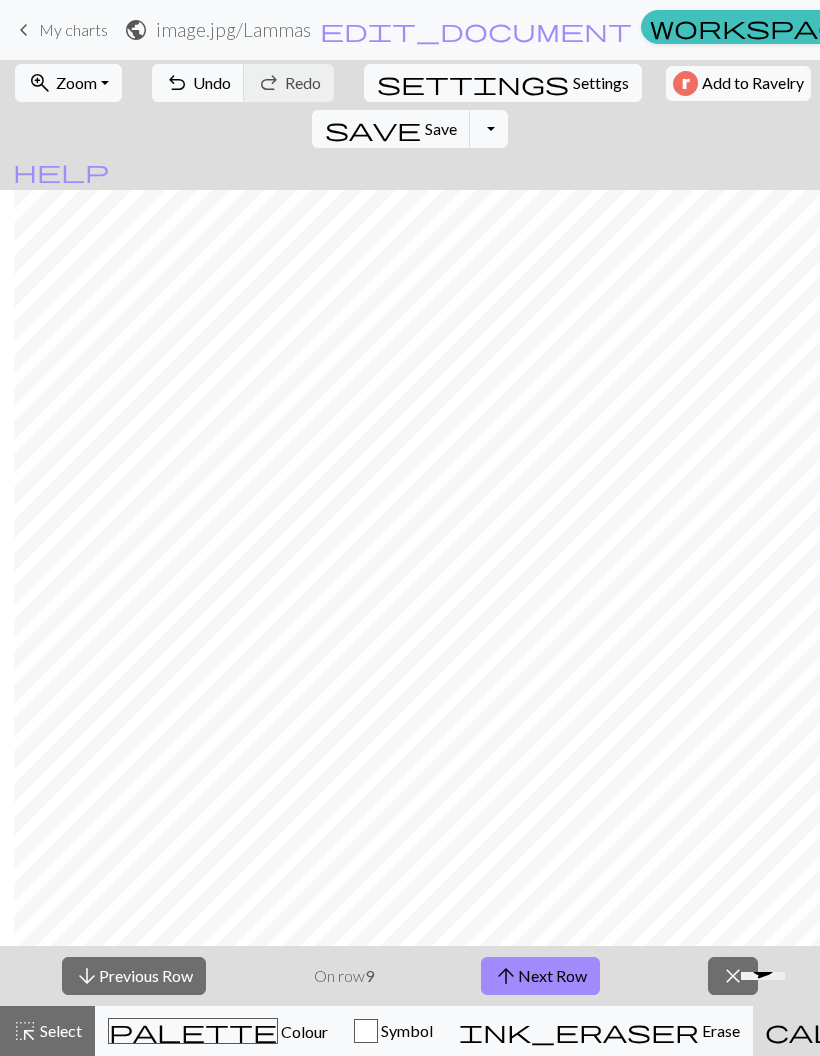 scroll, scrollTop: 289, scrollLeft: 186, axis: both 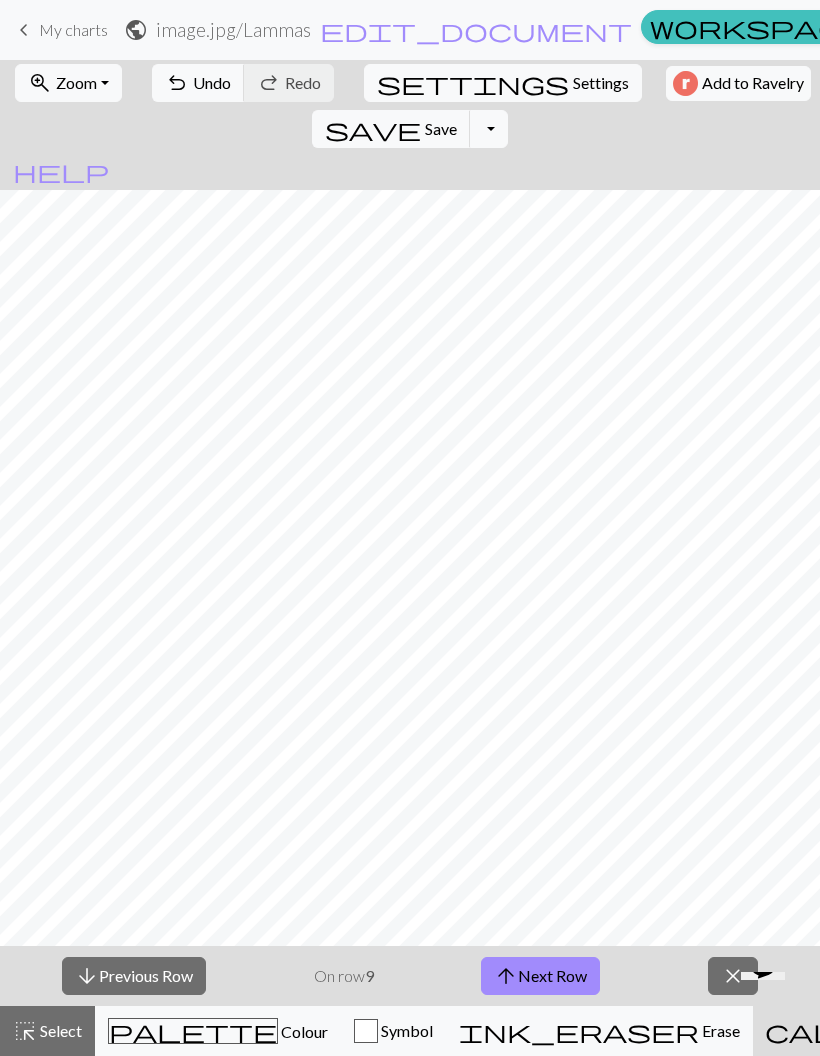click on "arrow_upward  Next Row" at bounding box center (540, 976) 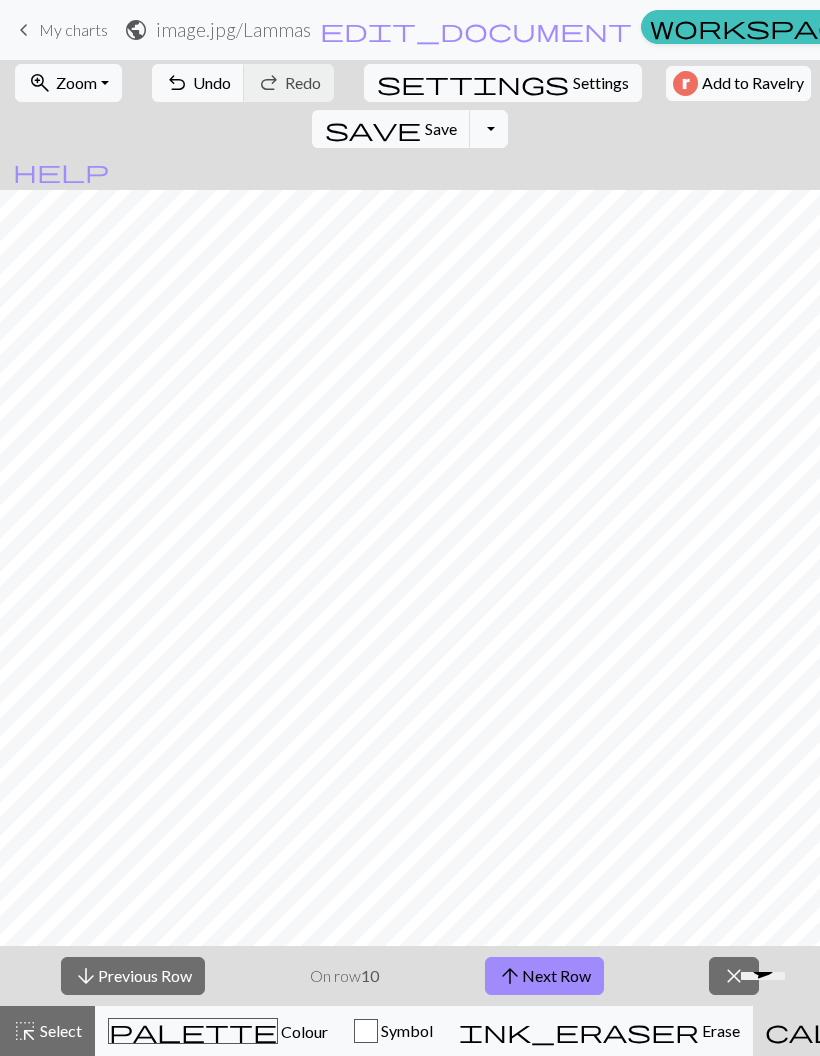 click on "arrow_upward  Next Row" at bounding box center [544, 976] 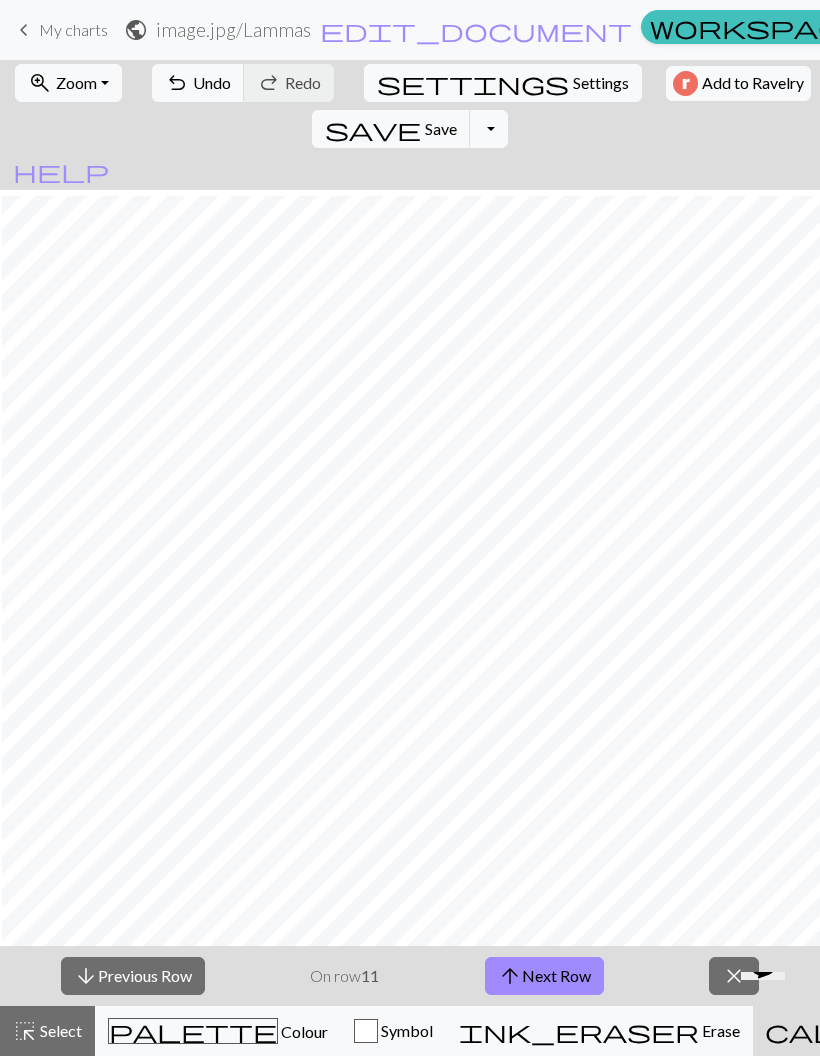 scroll, scrollTop: 191, scrollLeft: 215, axis: both 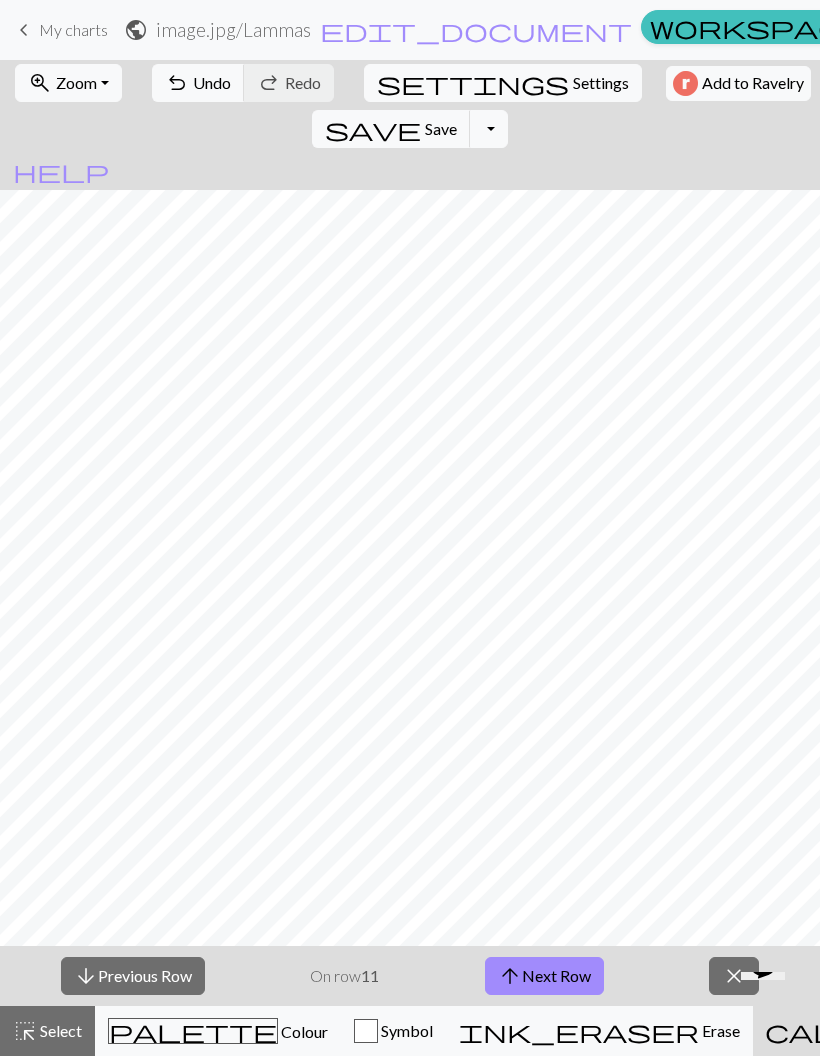 click on "arrow_upward  Next Row" at bounding box center [544, 976] 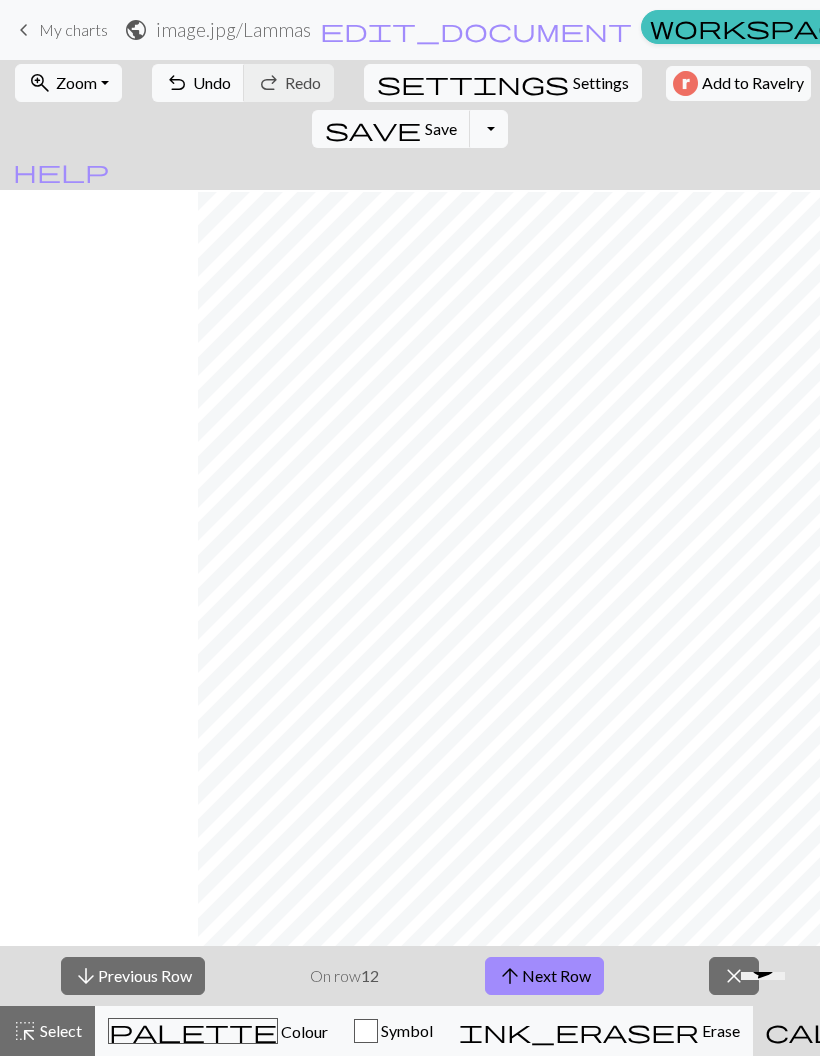 scroll, scrollTop: 247, scrollLeft: 525, axis: both 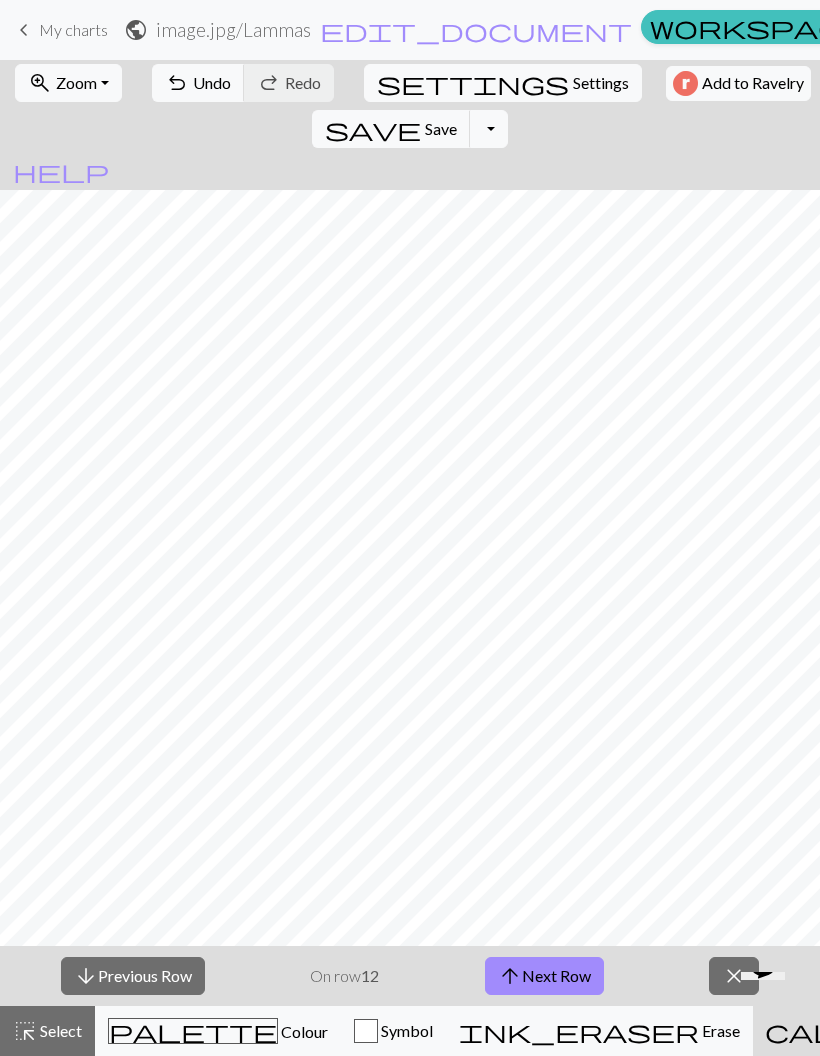 click on "arrow_upward  Next Row" at bounding box center (544, 976) 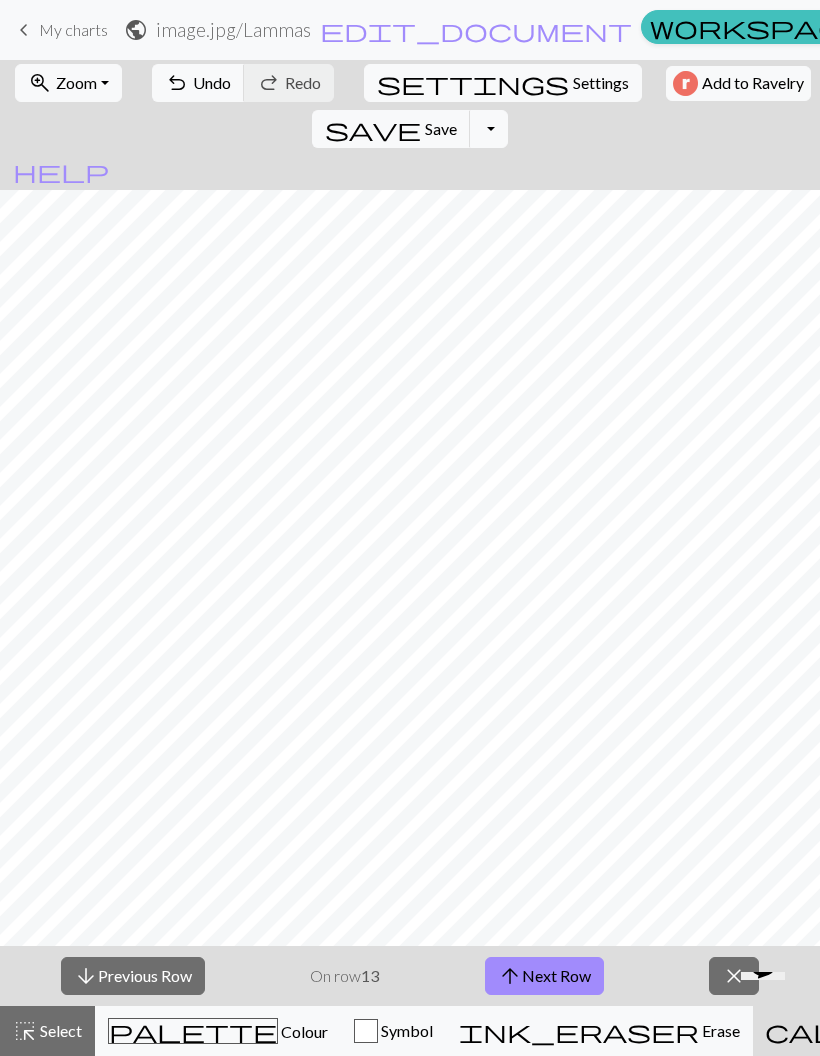 click on "arrow_upward  Next Row" at bounding box center [544, 976] 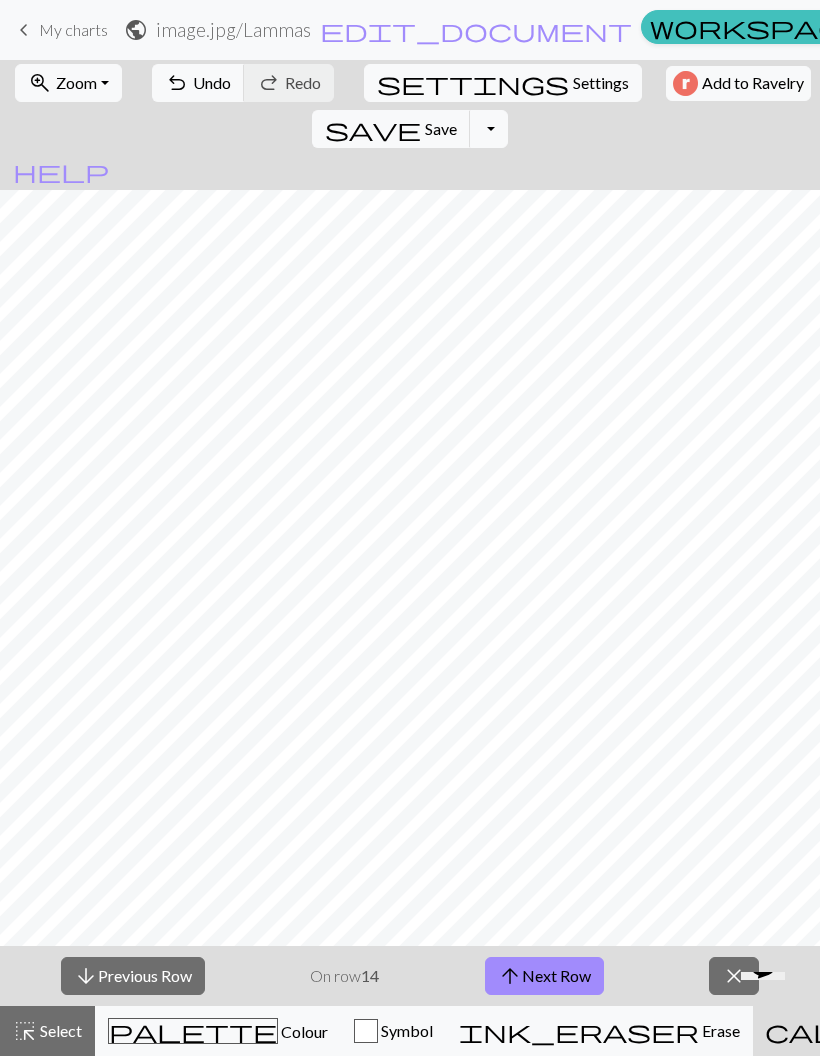 click on "arrow_upward  Next Row" at bounding box center (544, 976) 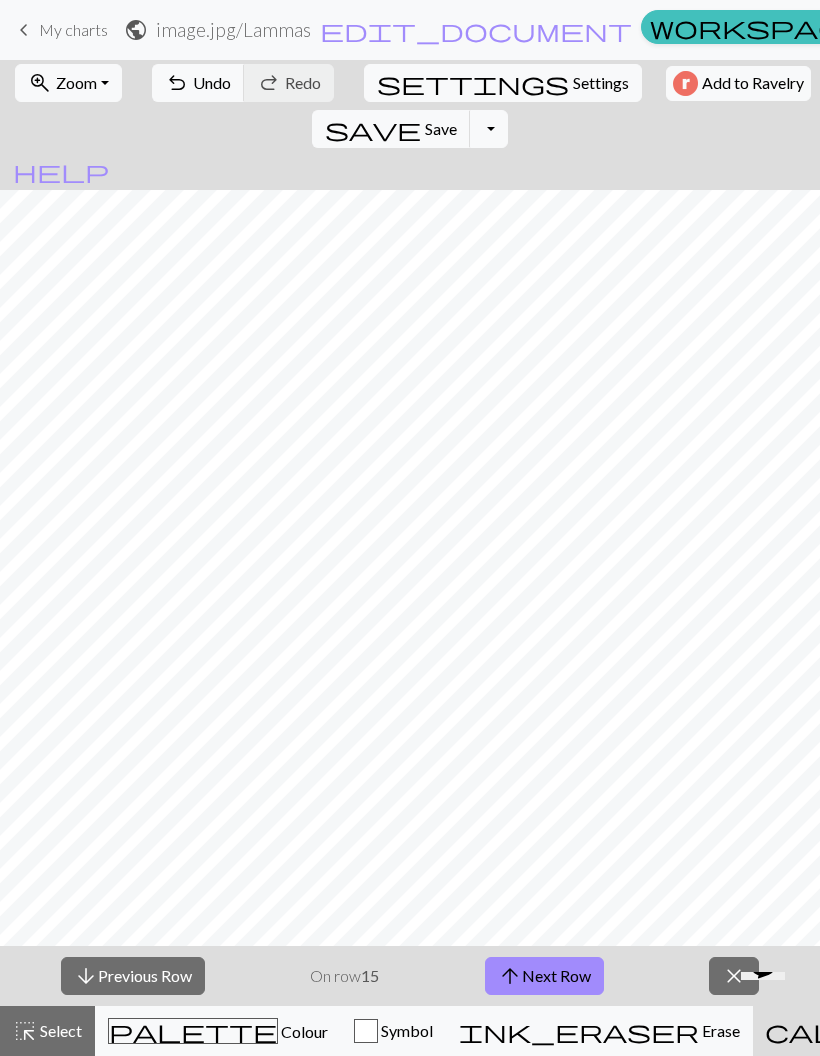 click on "arrow_upward  Next Row" at bounding box center [544, 976] 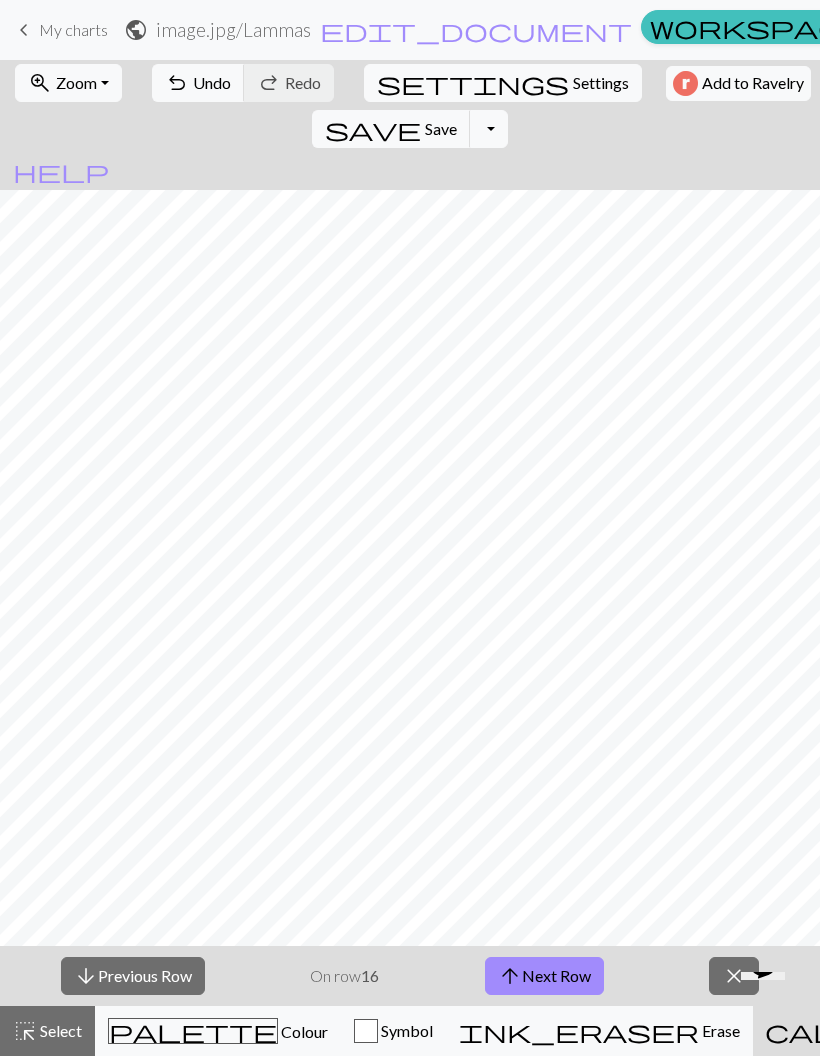 click on "arrow_downward Previous Row" at bounding box center [133, 976] 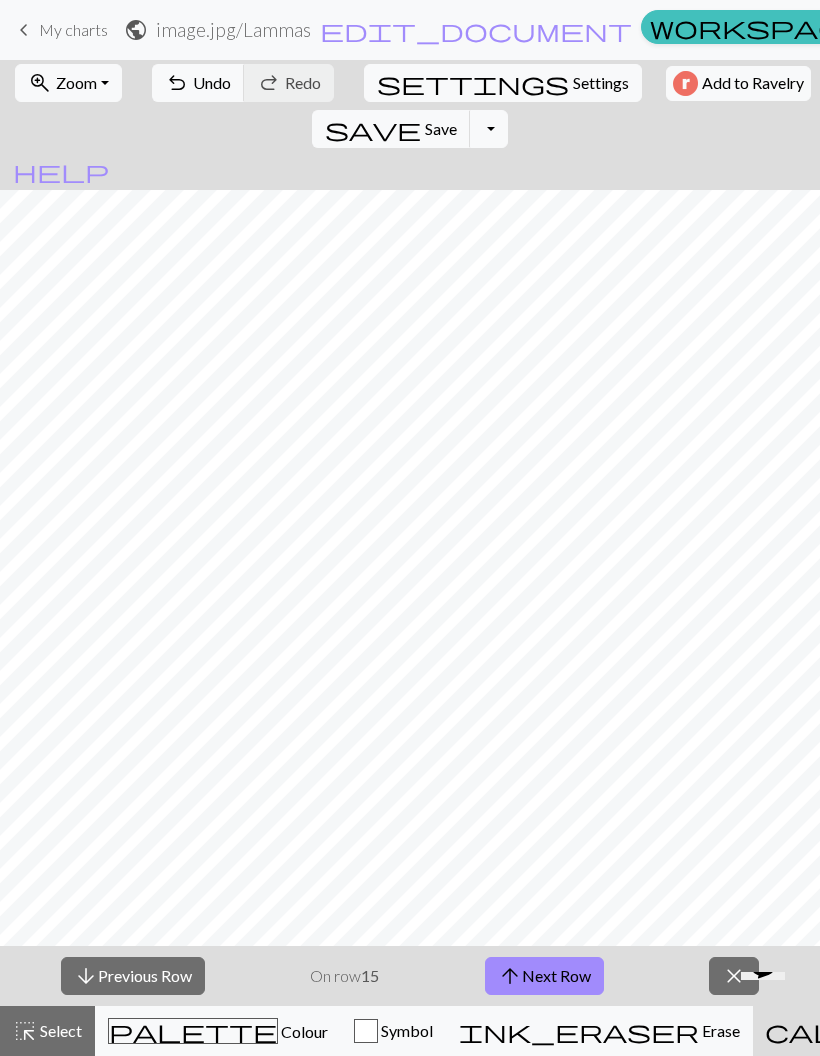 click on "arrow_downward Previous Row" at bounding box center [133, 976] 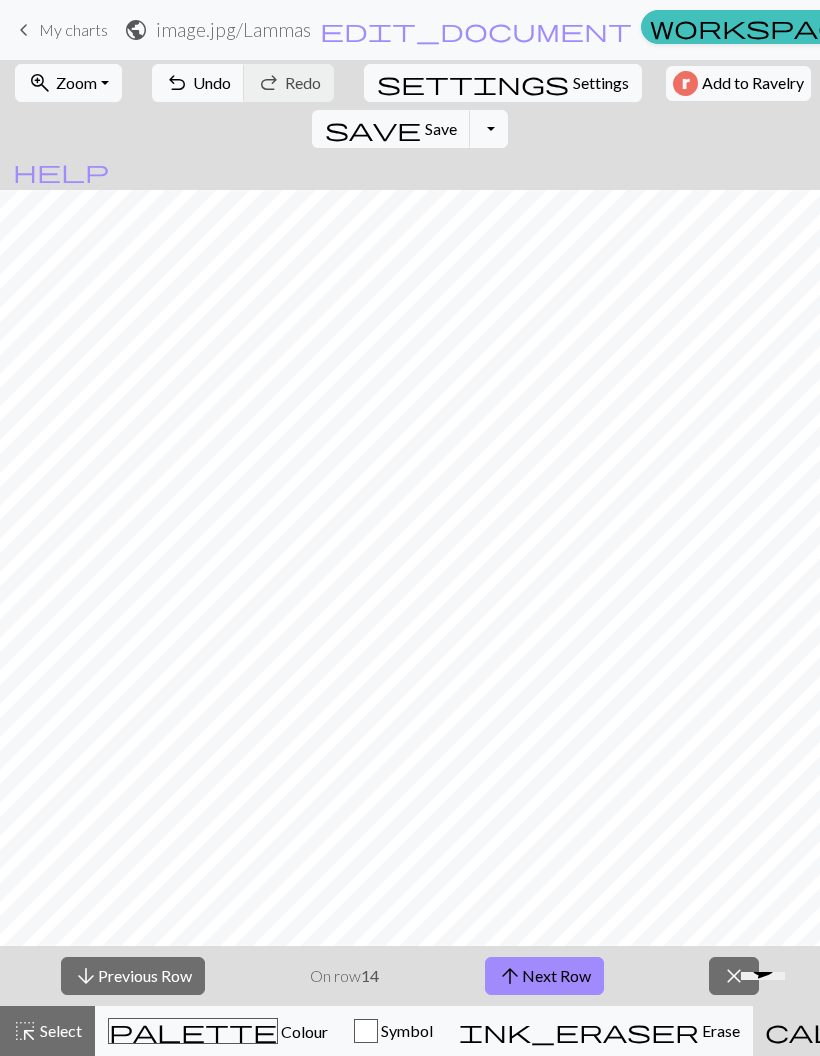 click on "arrow_downward Previous Row" at bounding box center (133, 976) 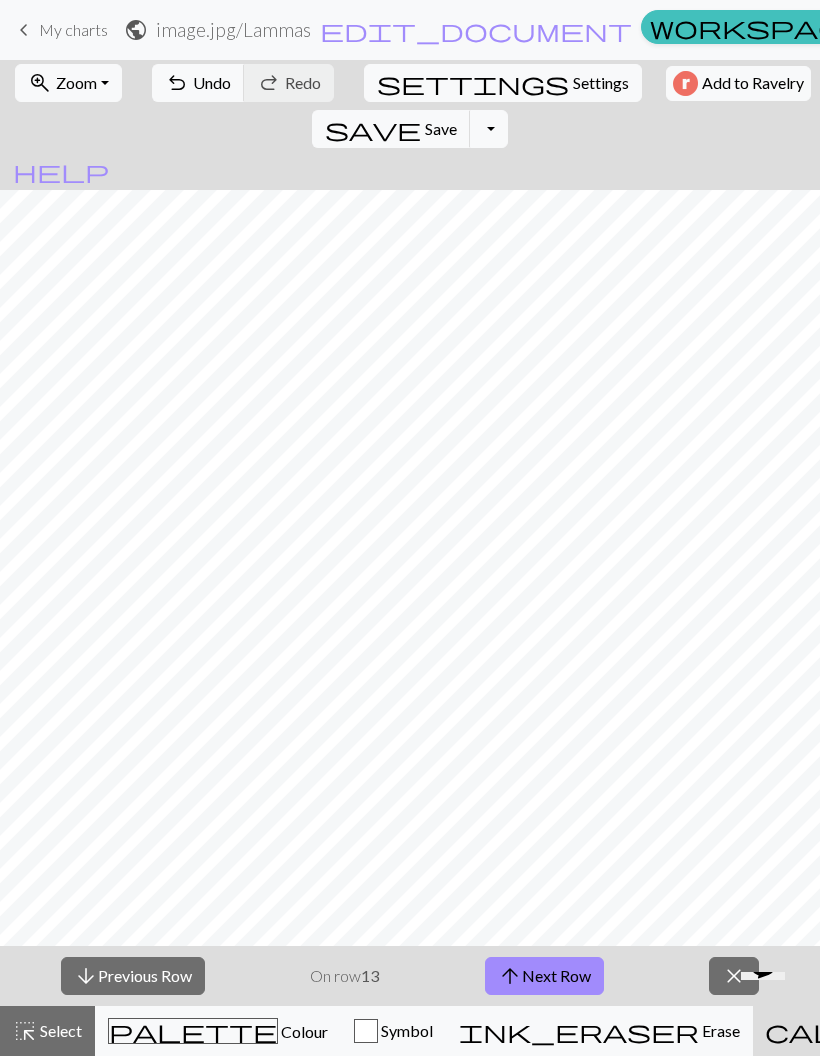 click on "arrow_downward Previous Row" at bounding box center (133, 976) 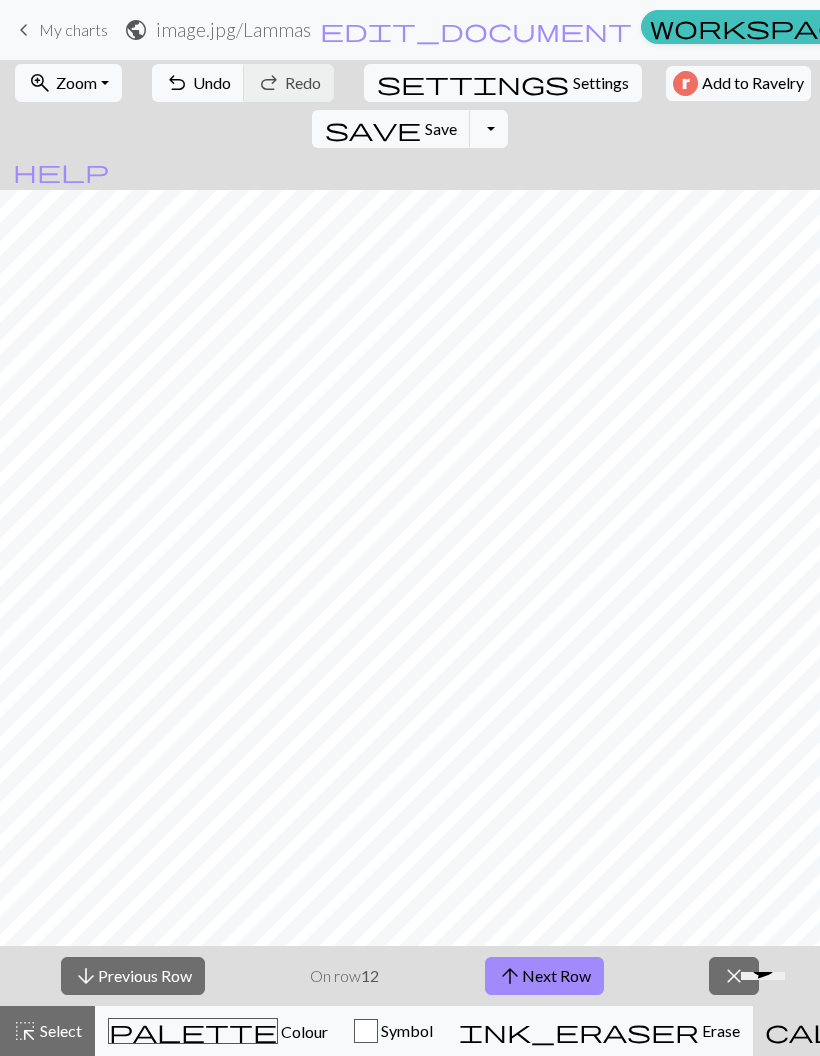 click on "arrow_upward  Next Row" at bounding box center (544, 976) 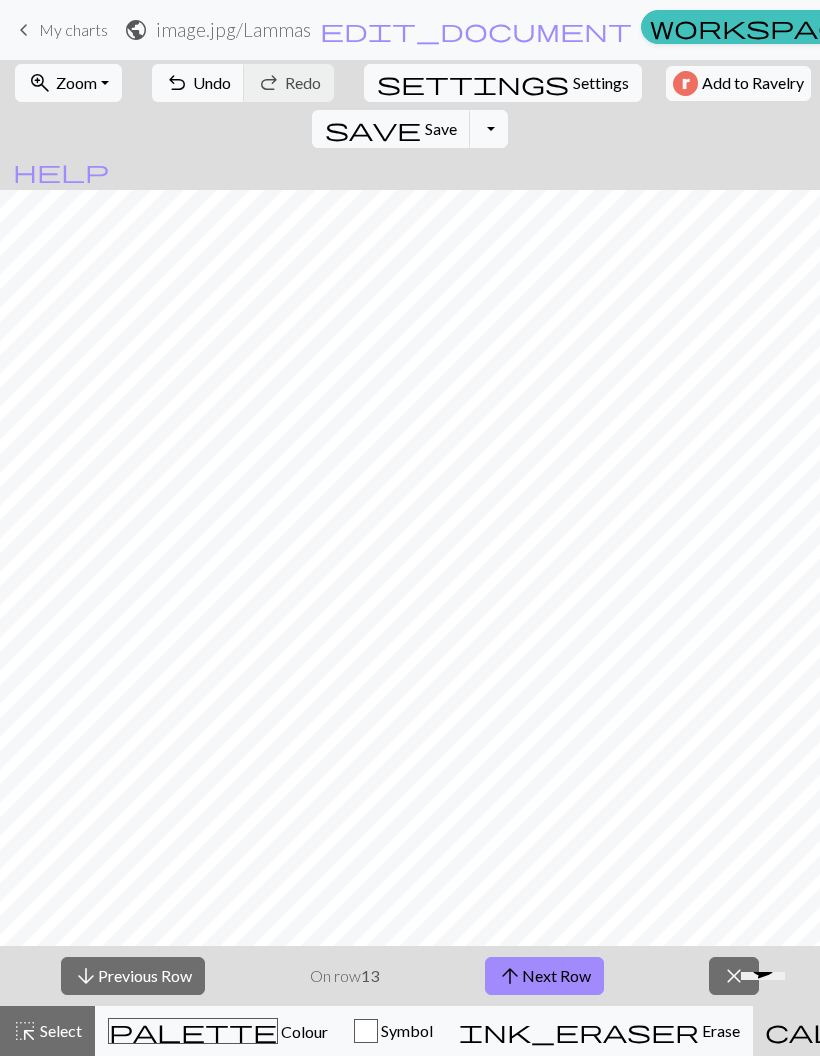 click on "arrow_upward  Next Row" at bounding box center (544, 976) 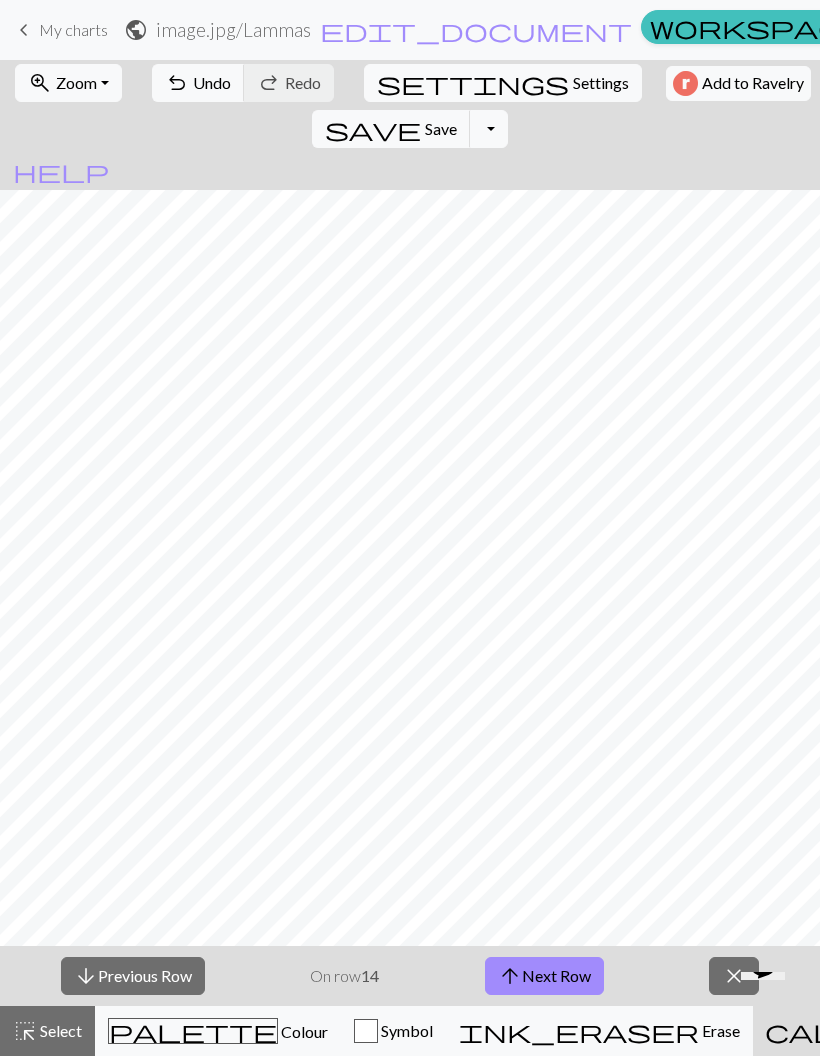 click on "arrow_upward  Next Row" at bounding box center (544, 976) 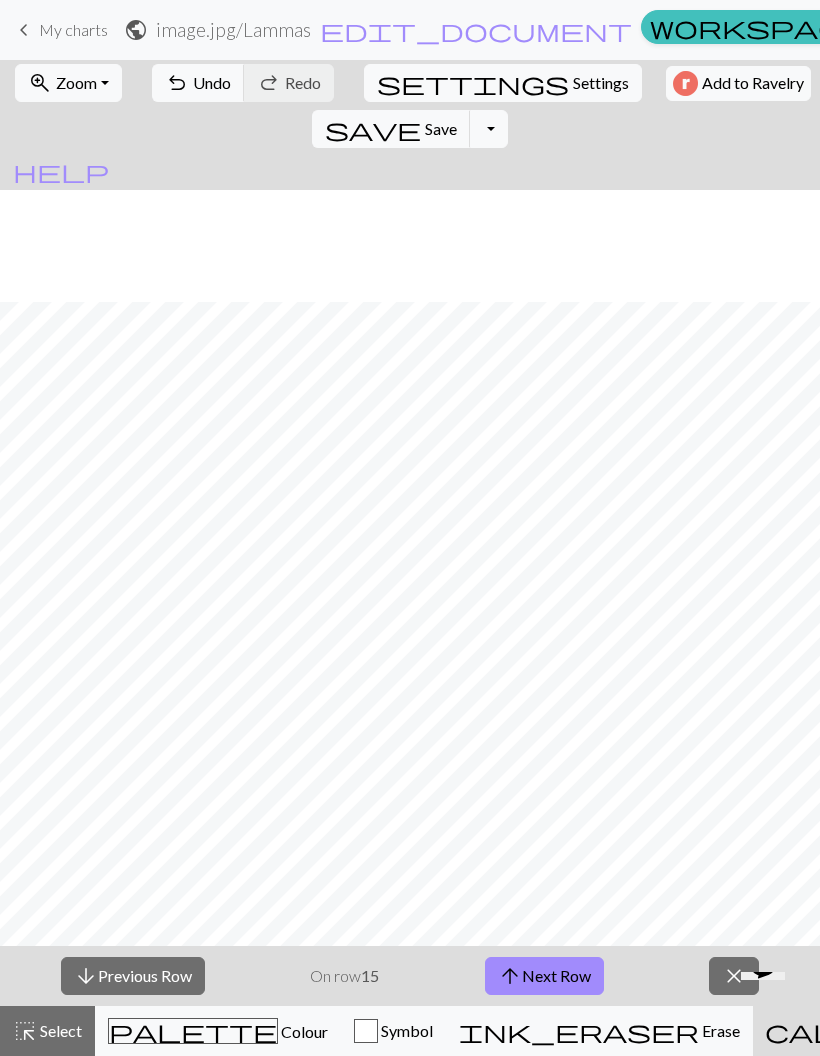 scroll, scrollTop: 291, scrollLeft: 672, axis: both 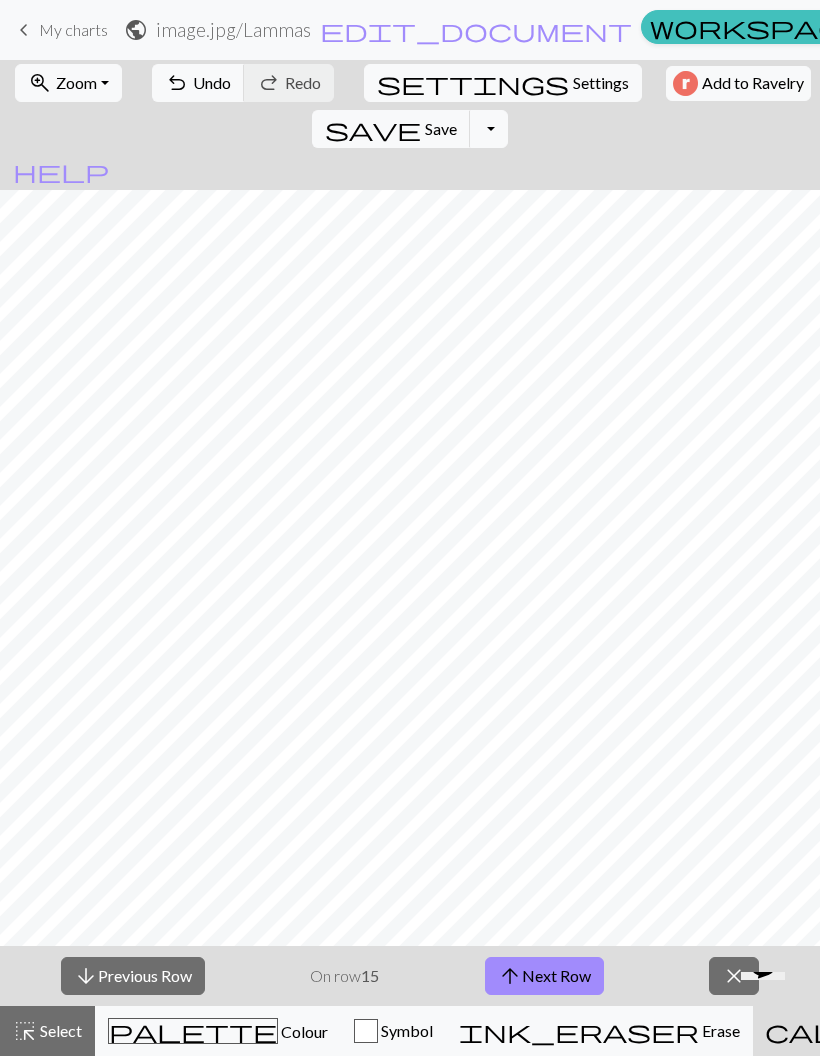 click on "arrow_downward Previous Row" at bounding box center (133, 976) 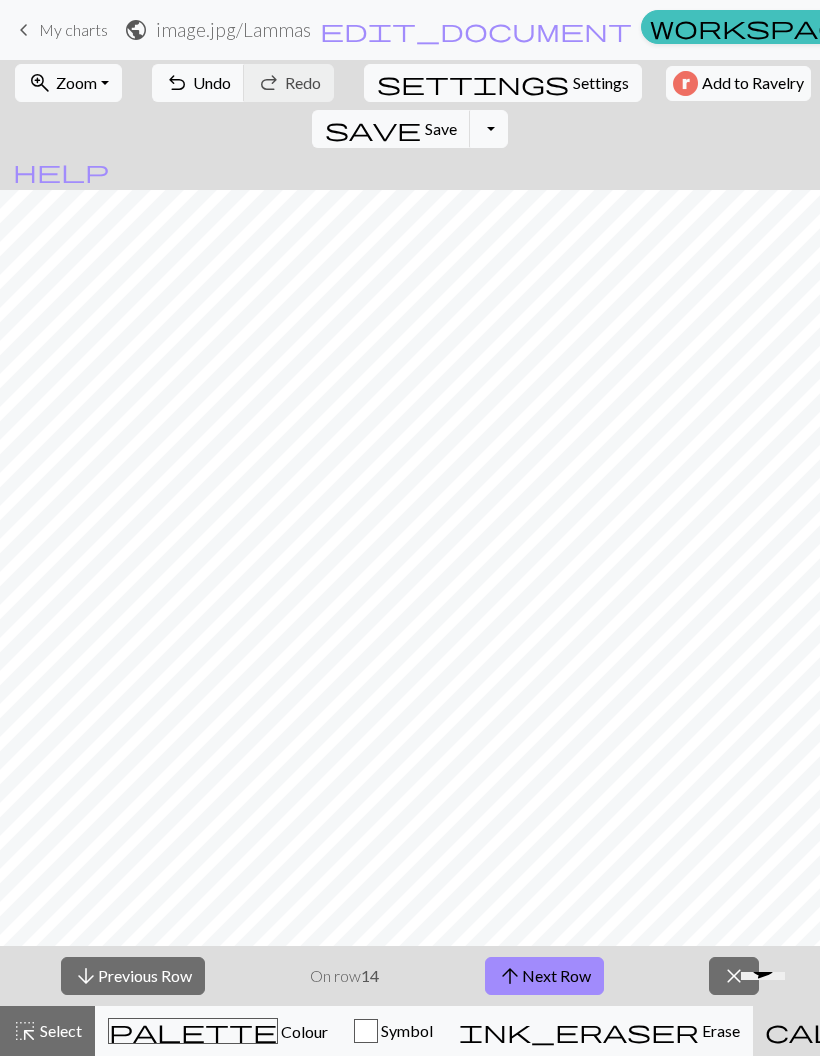 scroll, scrollTop: 147, scrollLeft: 672, axis: both 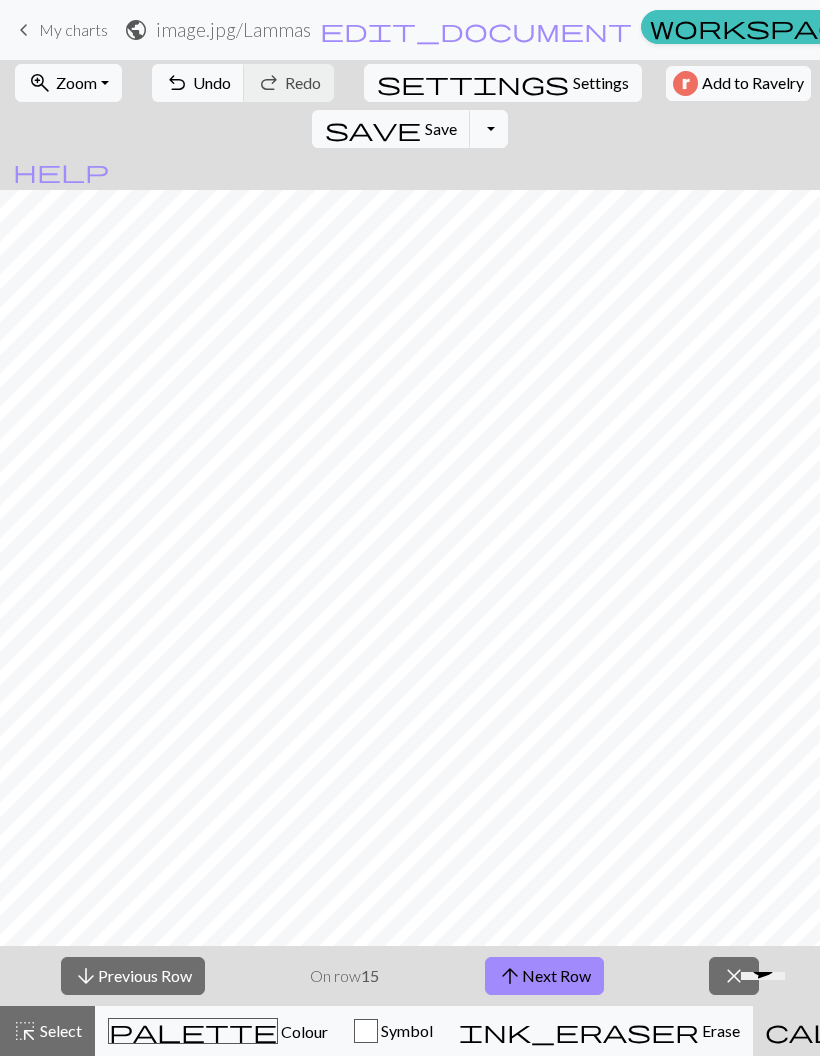 click on "arrow_upward  Next Row" at bounding box center (544, 976) 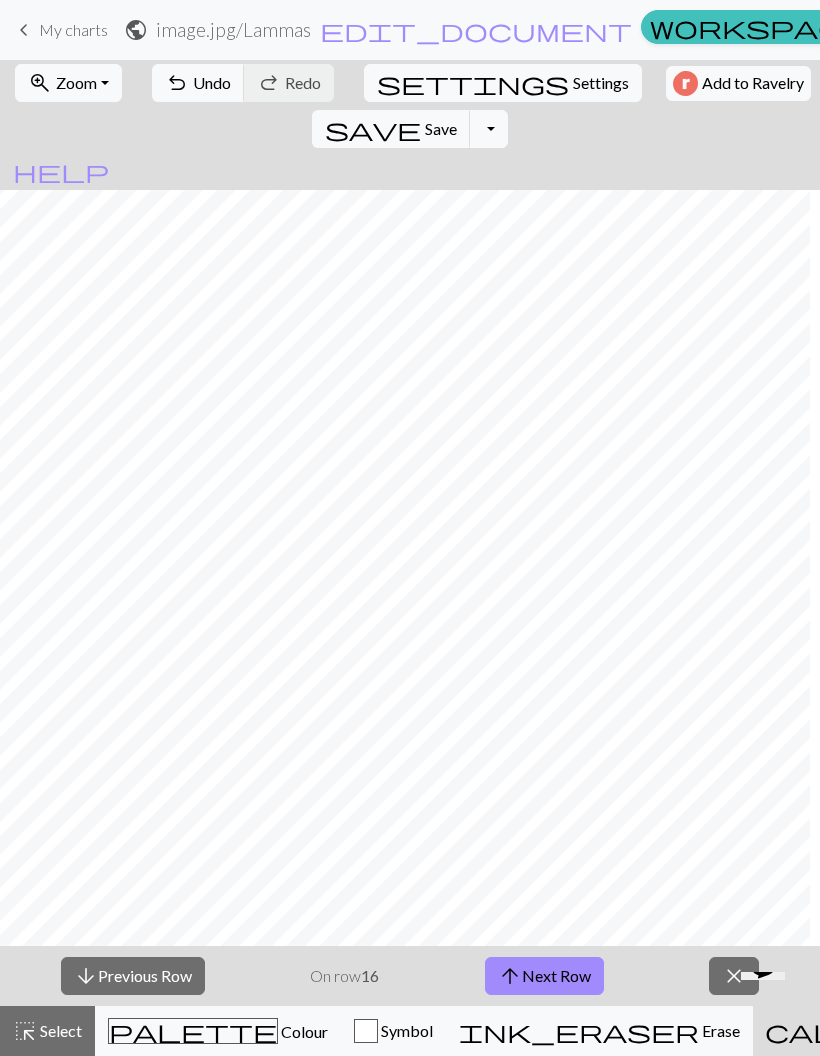 scroll, scrollTop: 287, scrollLeft: 350, axis: both 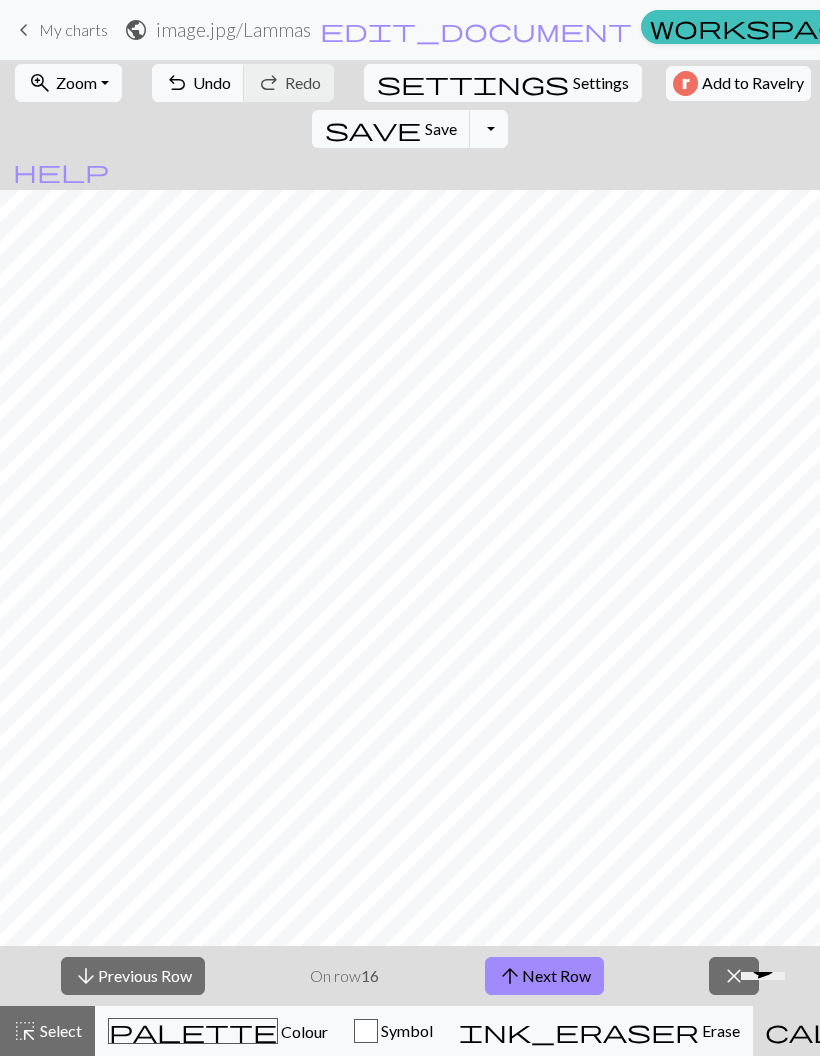 click on "arrow_downward Previous Row" at bounding box center (133, 976) 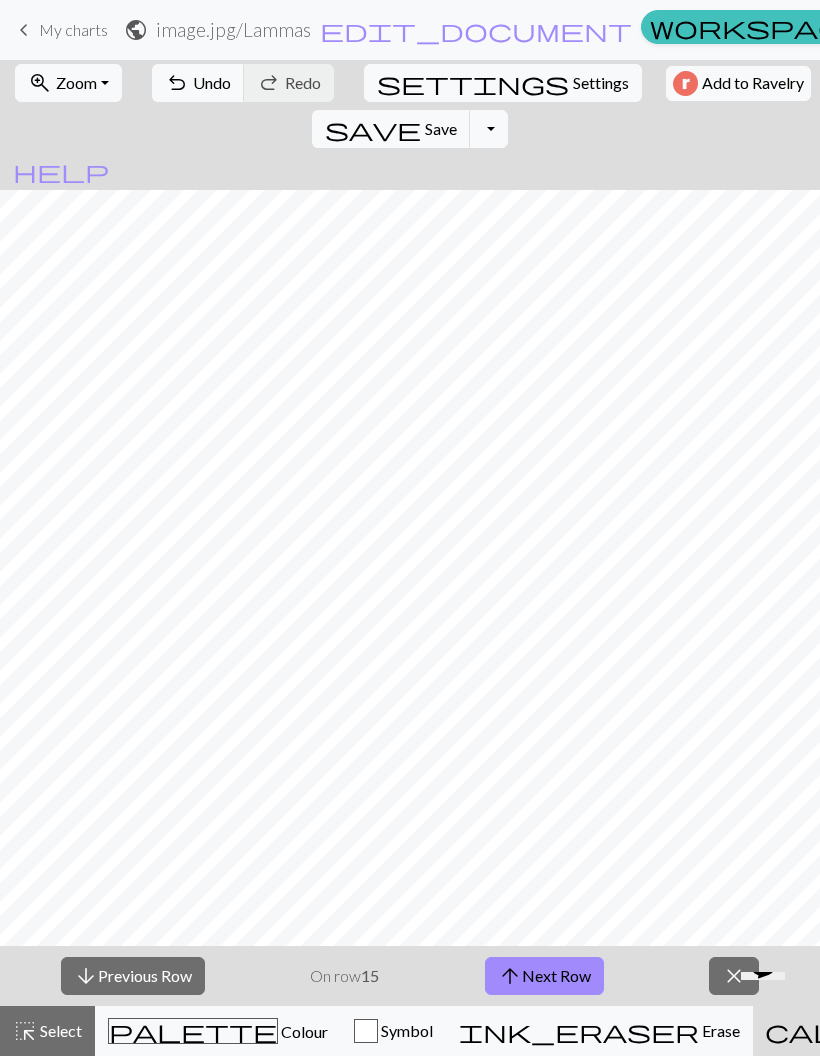 click on "arrow_downward Previous Row" at bounding box center (133, 976) 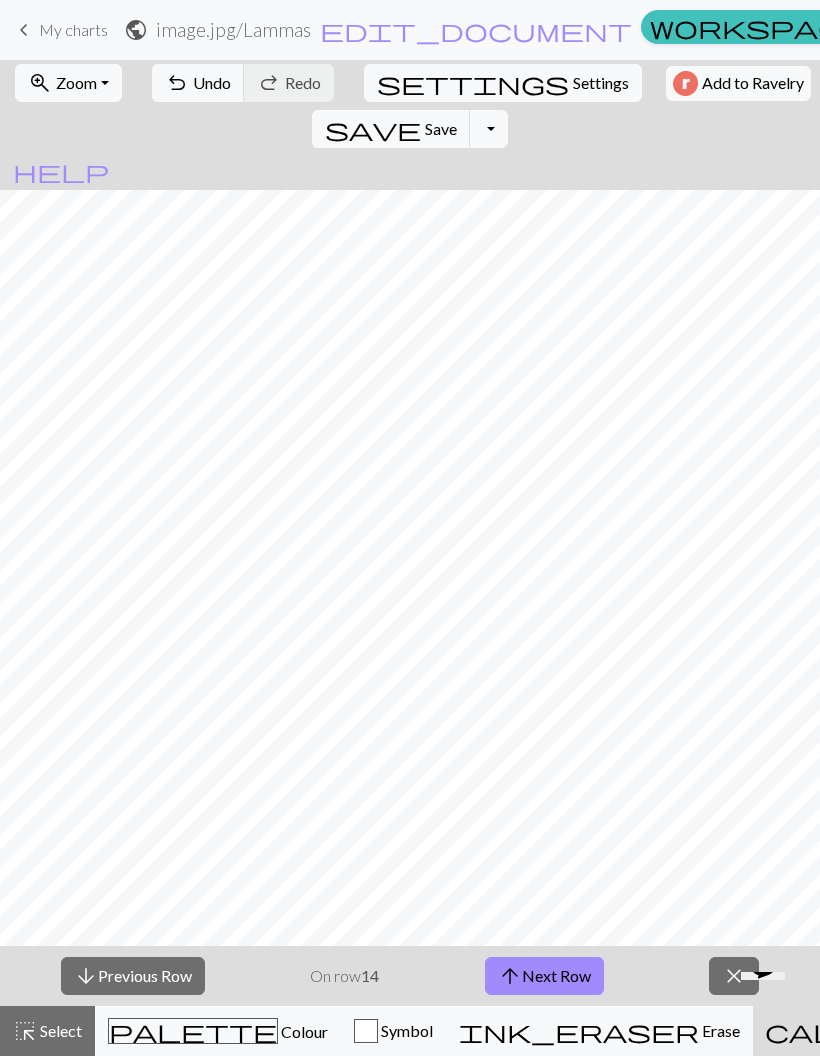 click on "arrow_downward Previous Row" at bounding box center (133, 976) 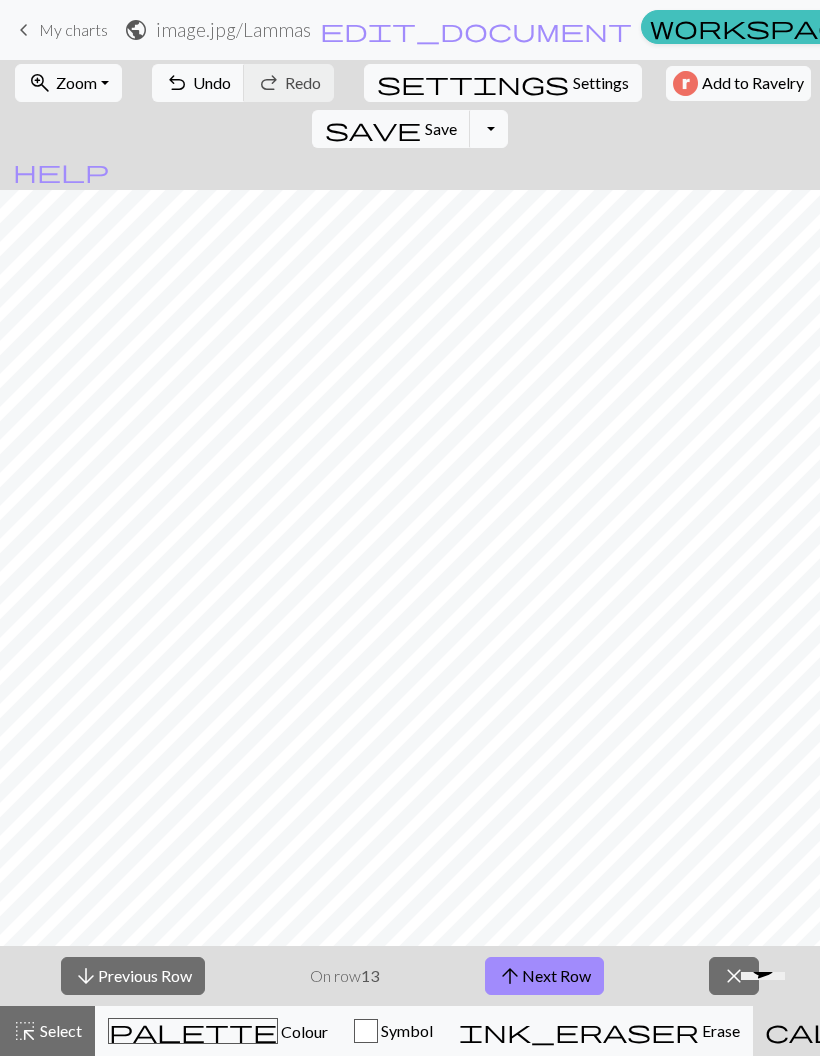 click on "arrow_downward Previous Row" at bounding box center [133, 976] 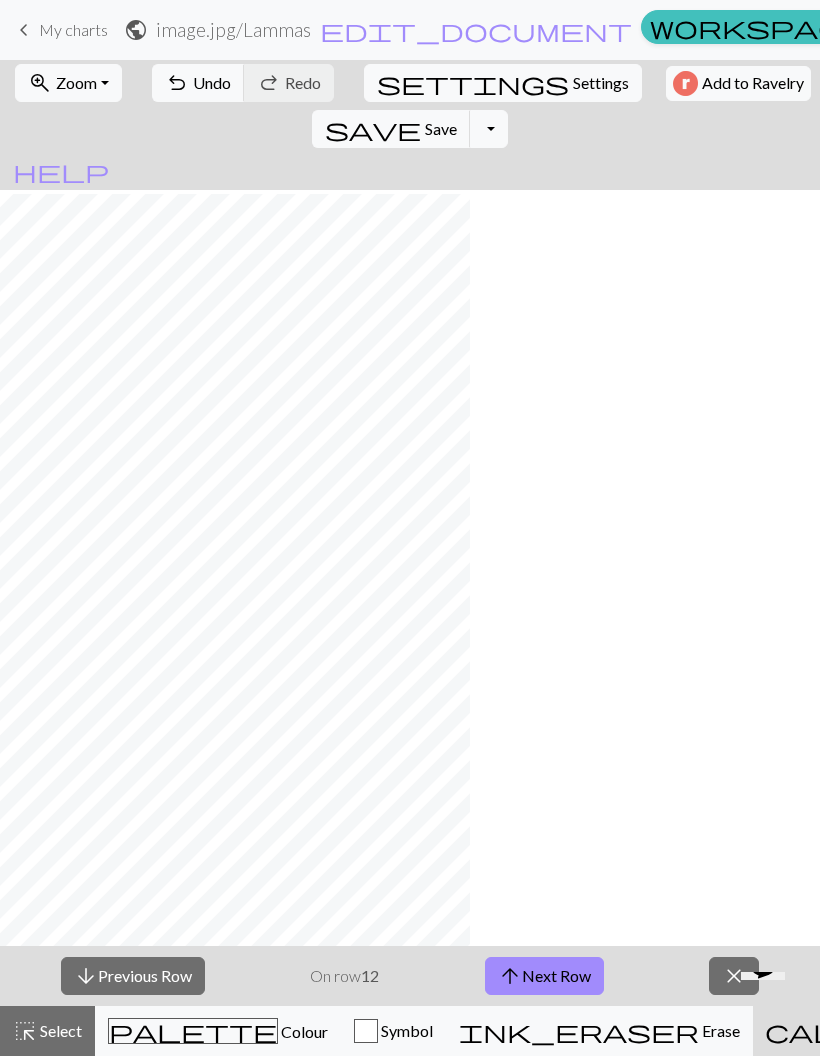 scroll, scrollTop: 291, scrollLeft: 0, axis: vertical 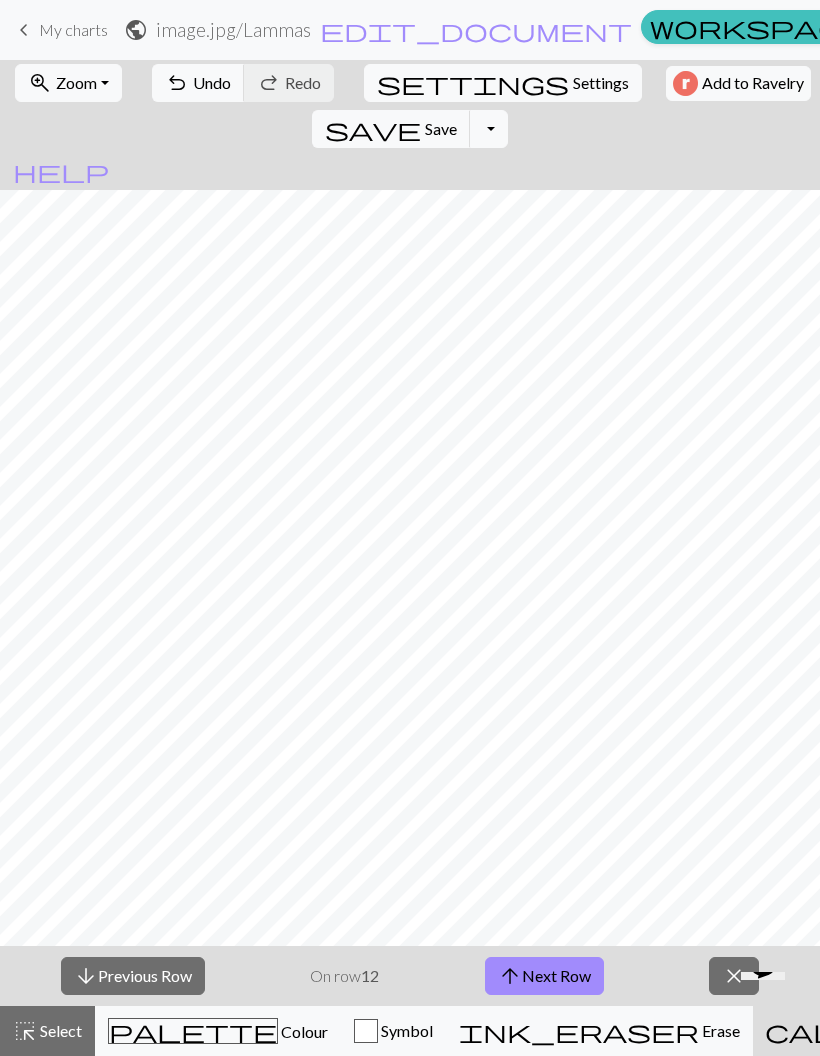 click on "arrow_upward  Next Row" at bounding box center [544, 976] 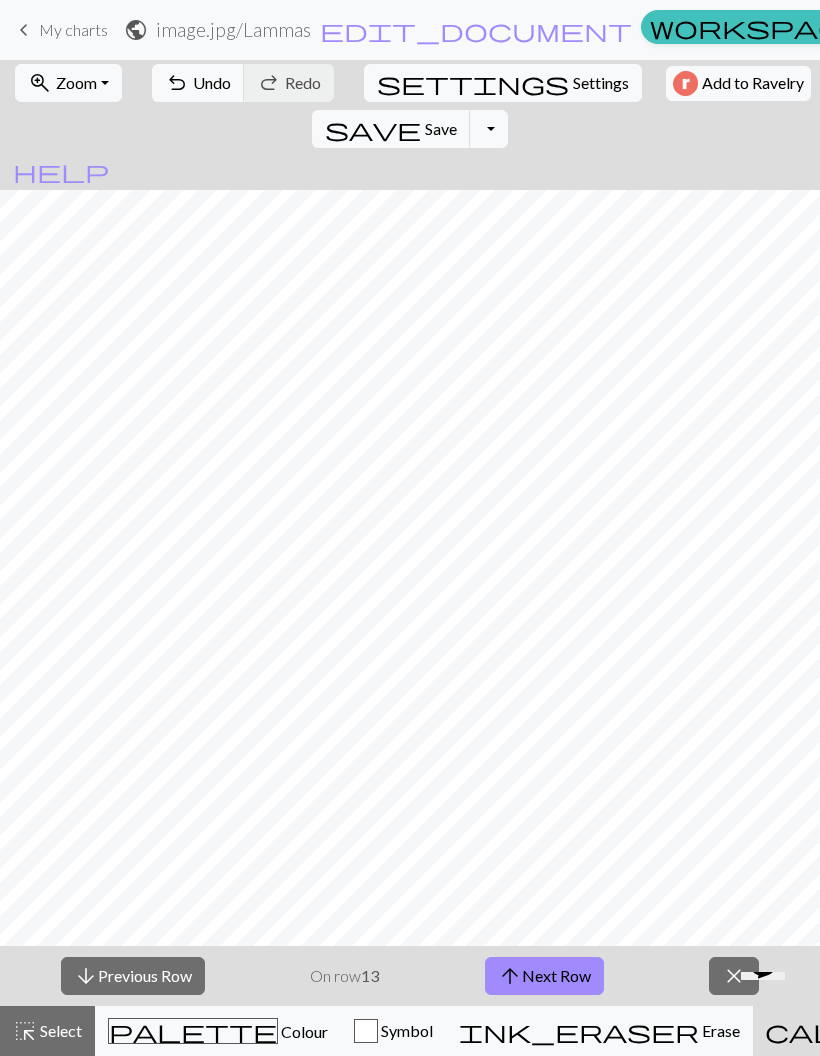 click on "arrow_upward  Next Row" at bounding box center (544, 976) 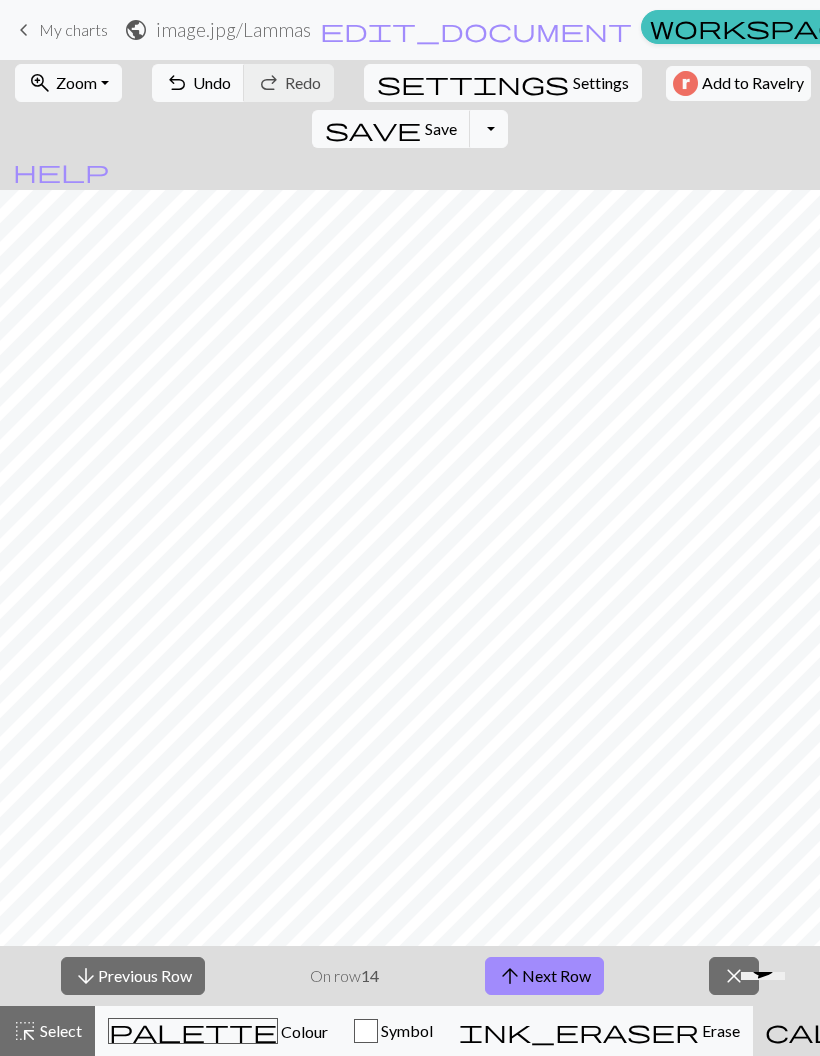 click on "arrow_upward  Next Row" at bounding box center [544, 976] 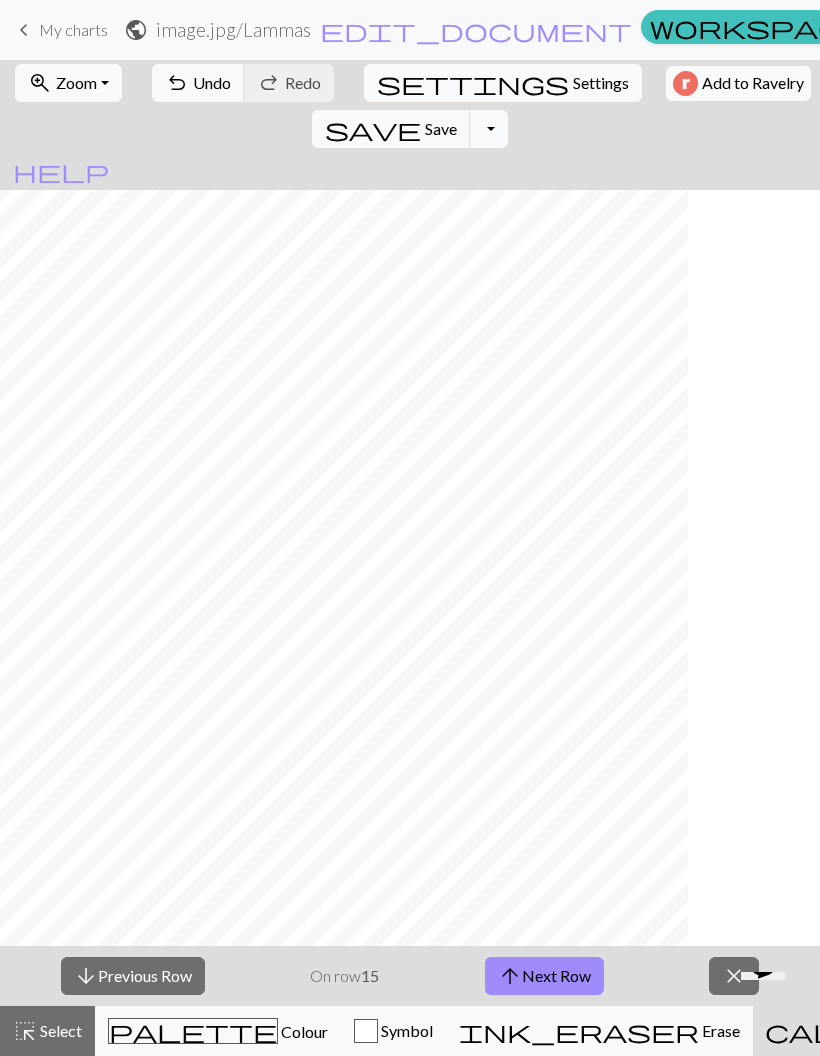 scroll, scrollTop: 285, scrollLeft: 412, axis: both 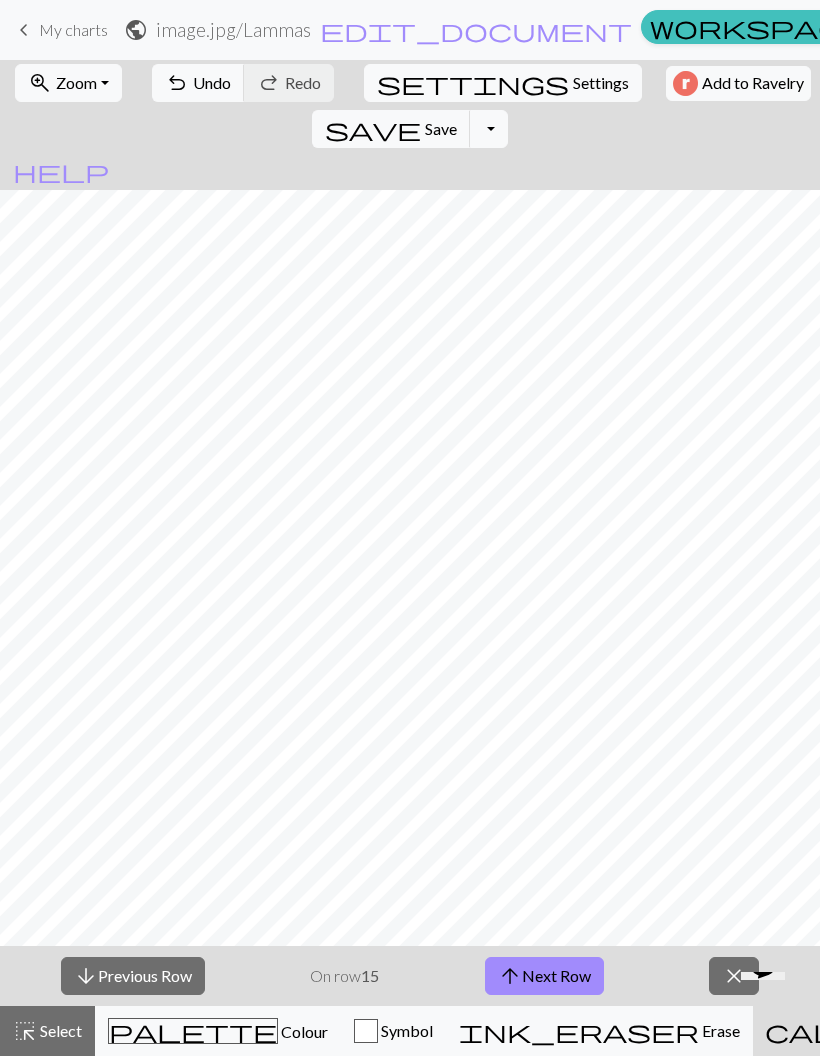 click on "arrow_downward Previous Row" at bounding box center (133, 976) 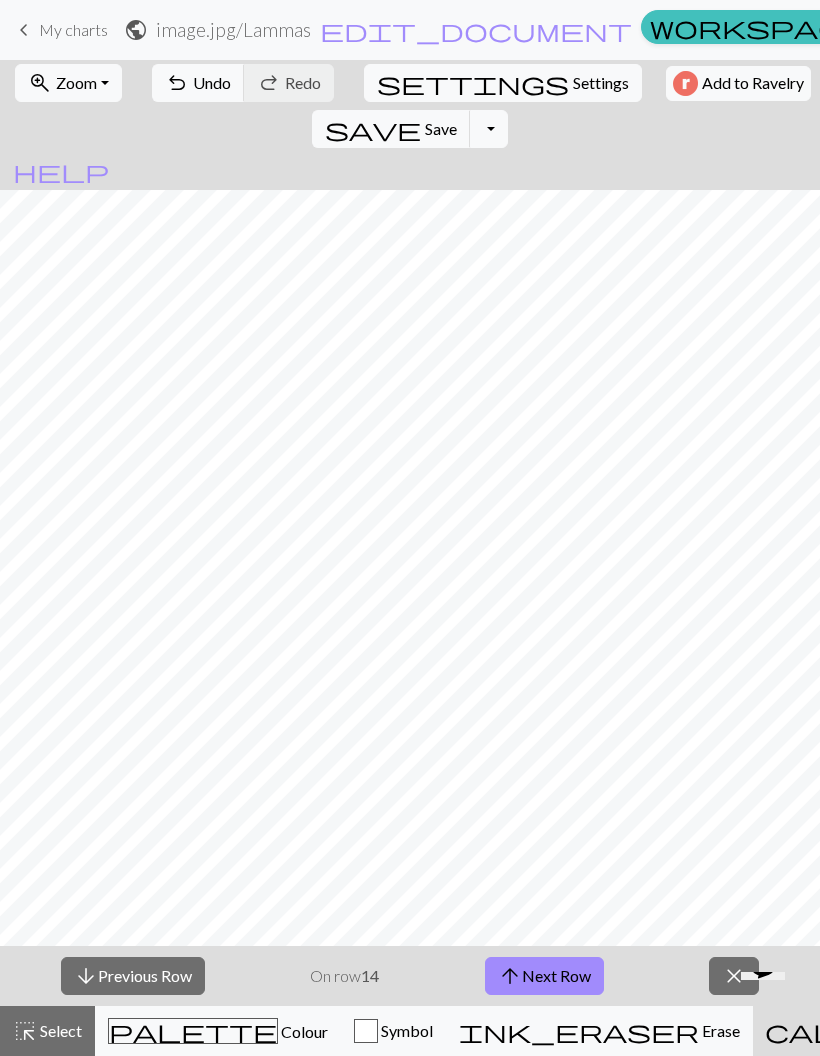click on "arrow_downward Previous Row" at bounding box center (133, 976) 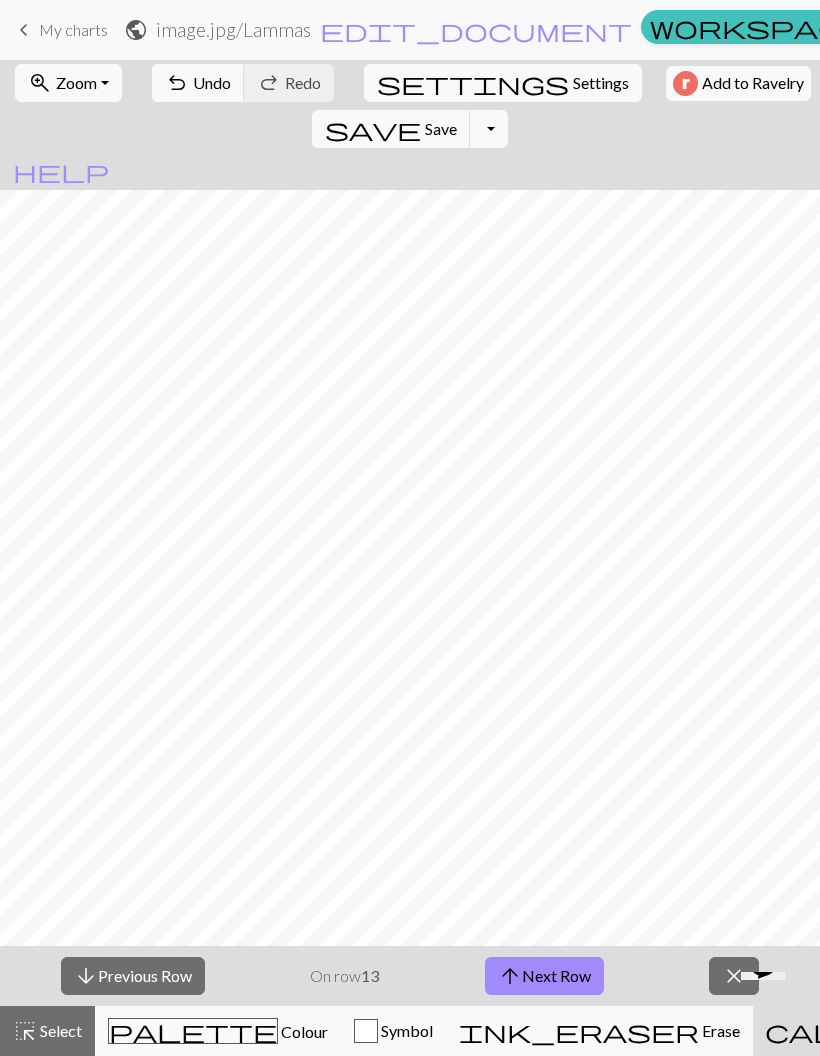 click on "arrow_downward Previous Row" at bounding box center [133, 976] 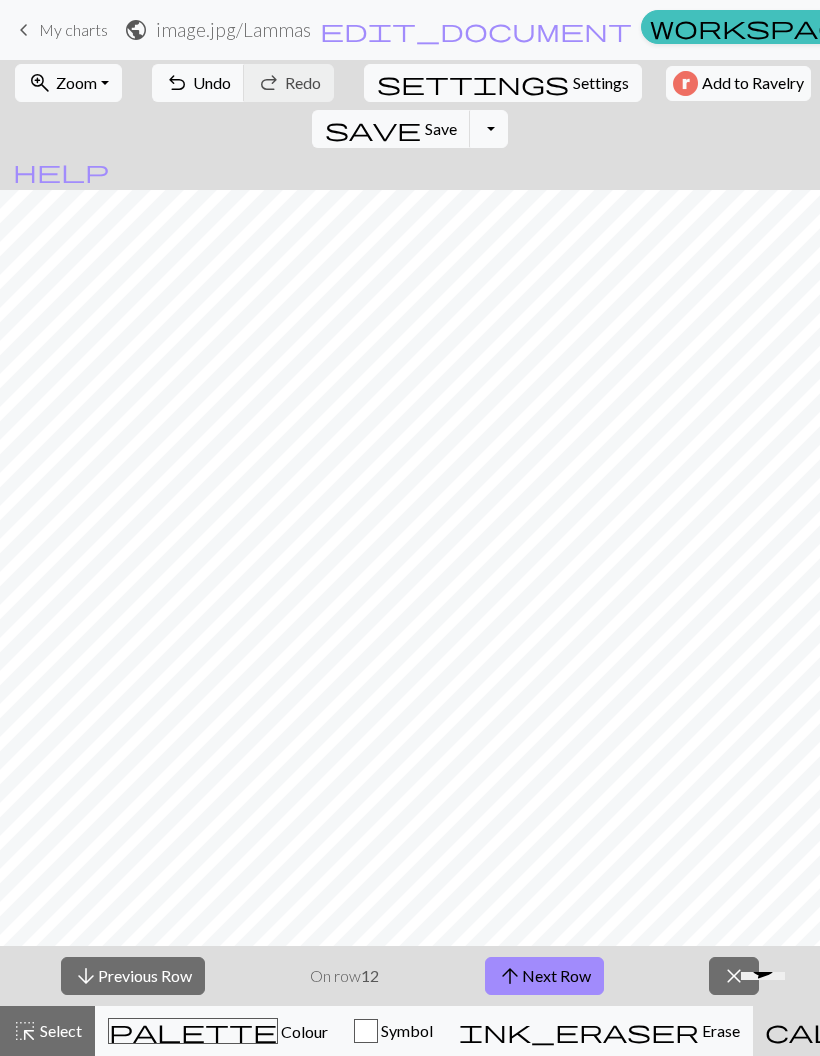 click on "arrow_downward Previous Row" at bounding box center [133, 976] 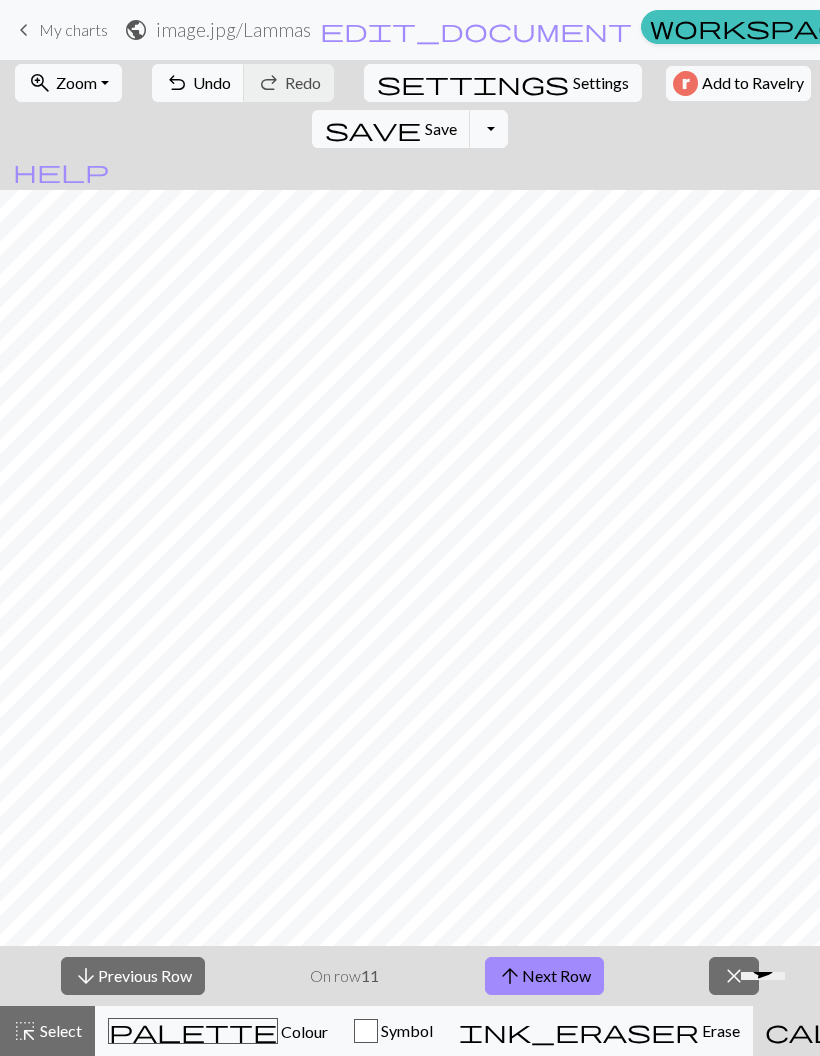 click on "arrow_upward  Next Row" at bounding box center (544, 976) 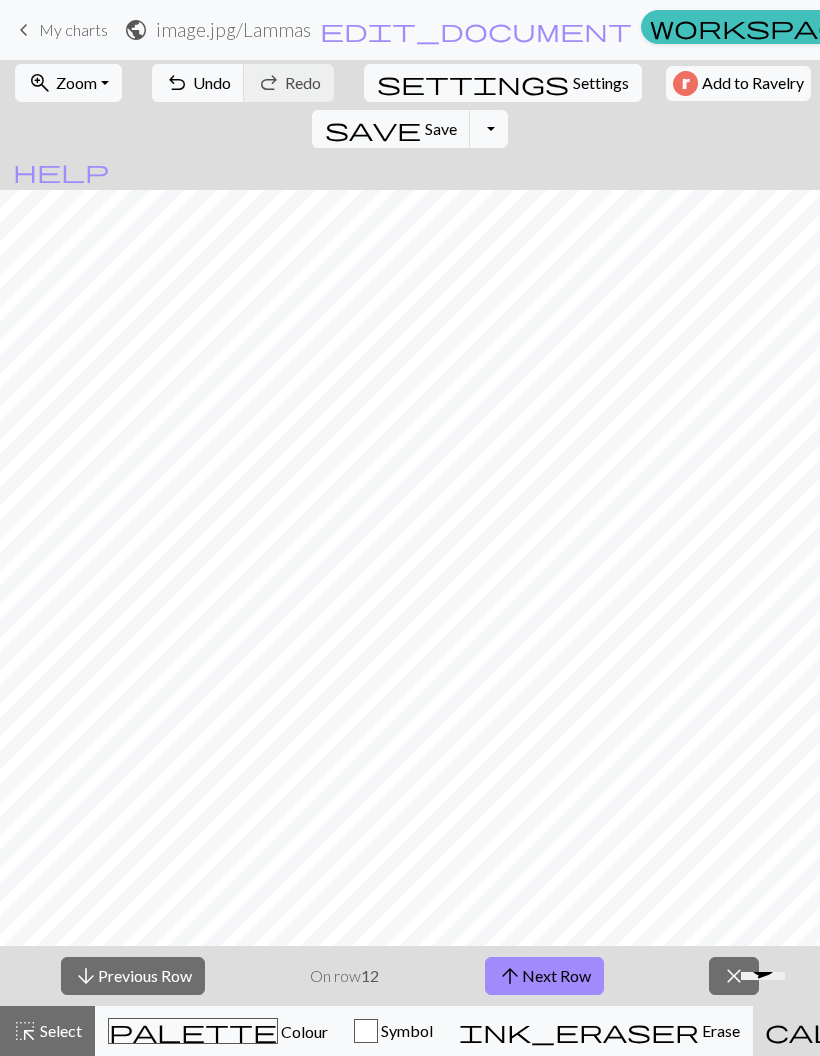 click on "arrow_upward  Next Row" at bounding box center [544, 976] 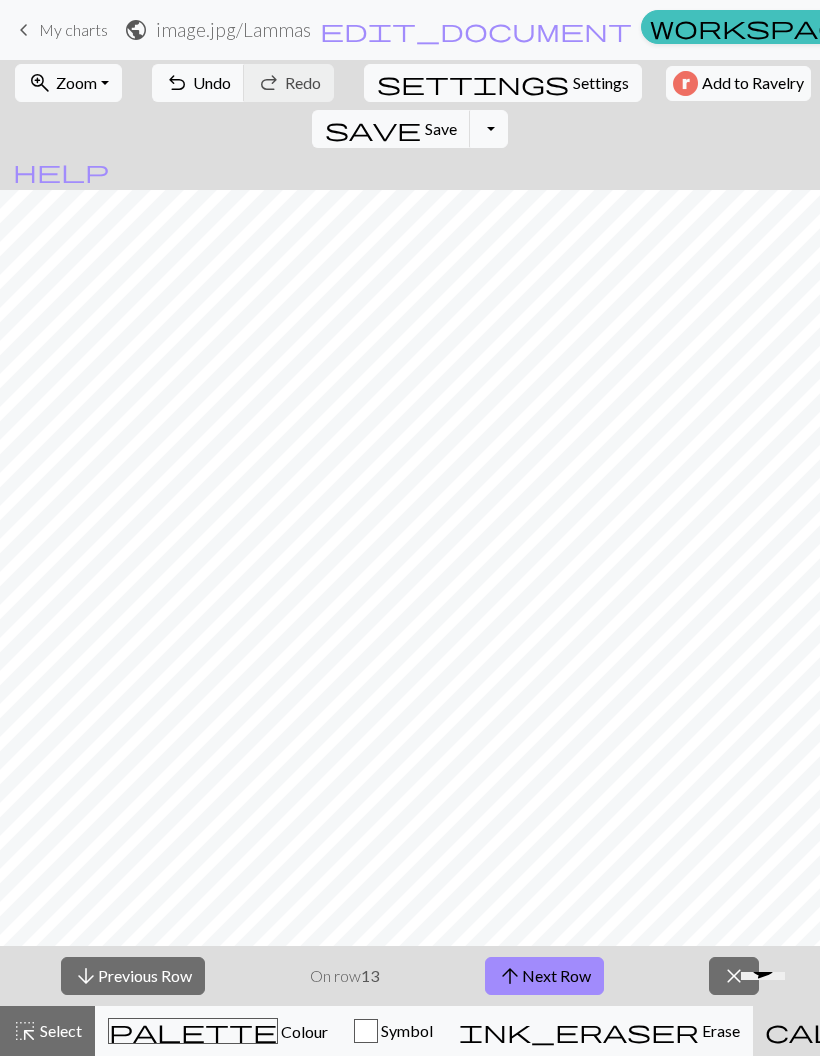 click on "arrow_upward  Next Row" at bounding box center (544, 976) 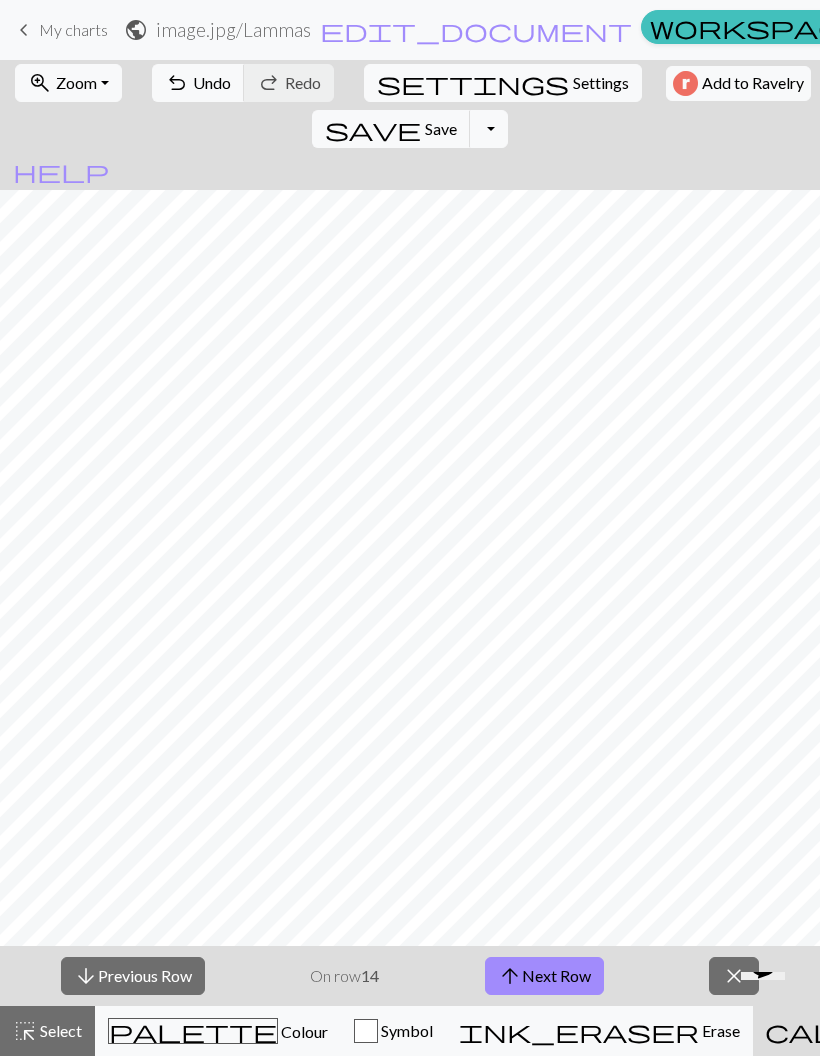 click on "arrow_upward  Next Row" at bounding box center (544, 976) 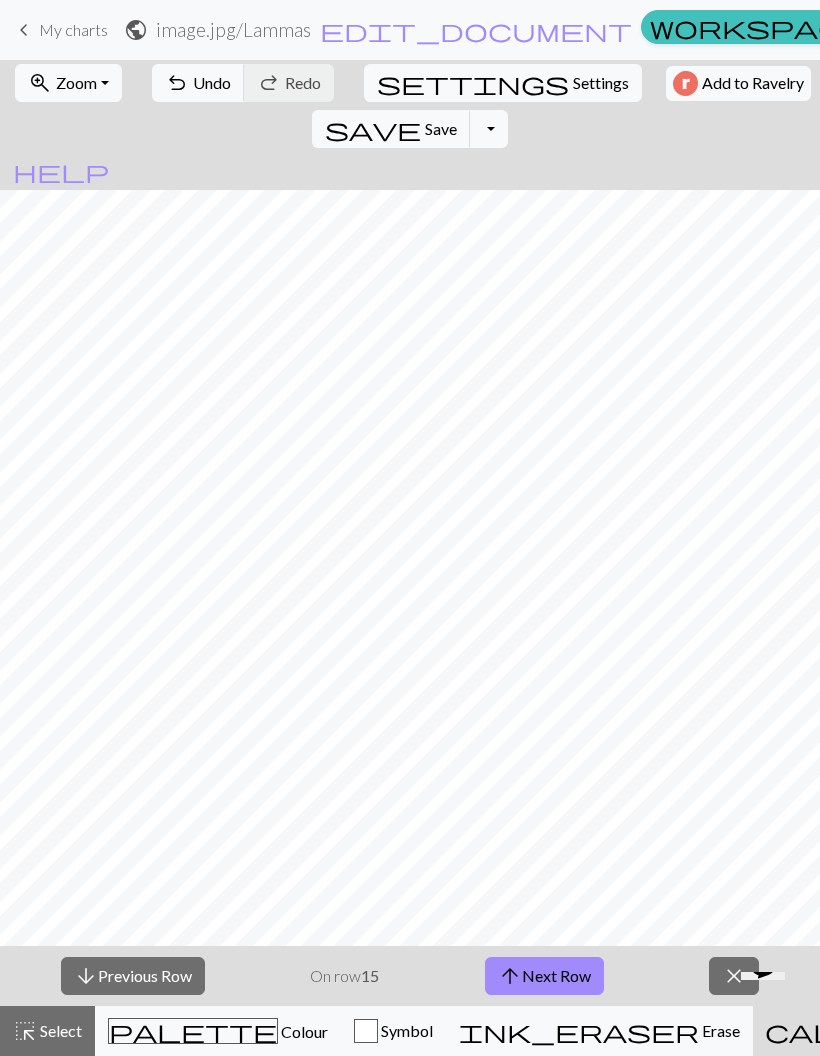 click on "arrow_downward Previous Row" at bounding box center [133, 976] 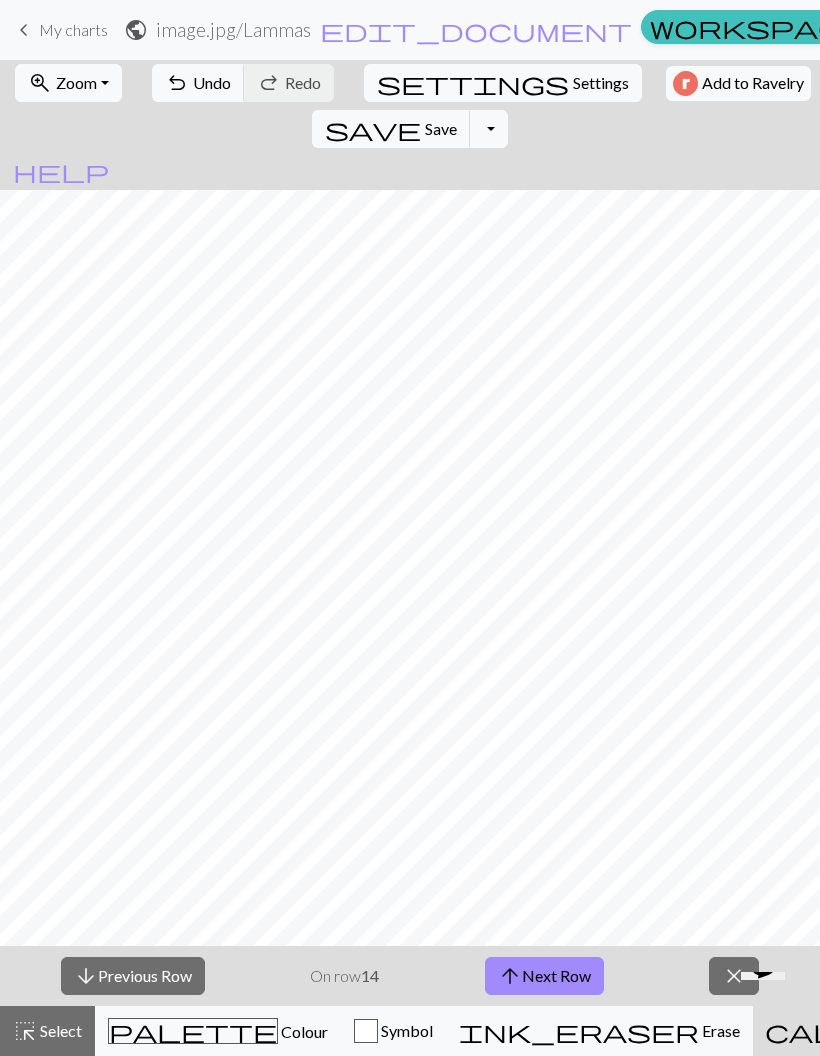 click on "arrow_downward Previous Row" at bounding box center [133, 976] 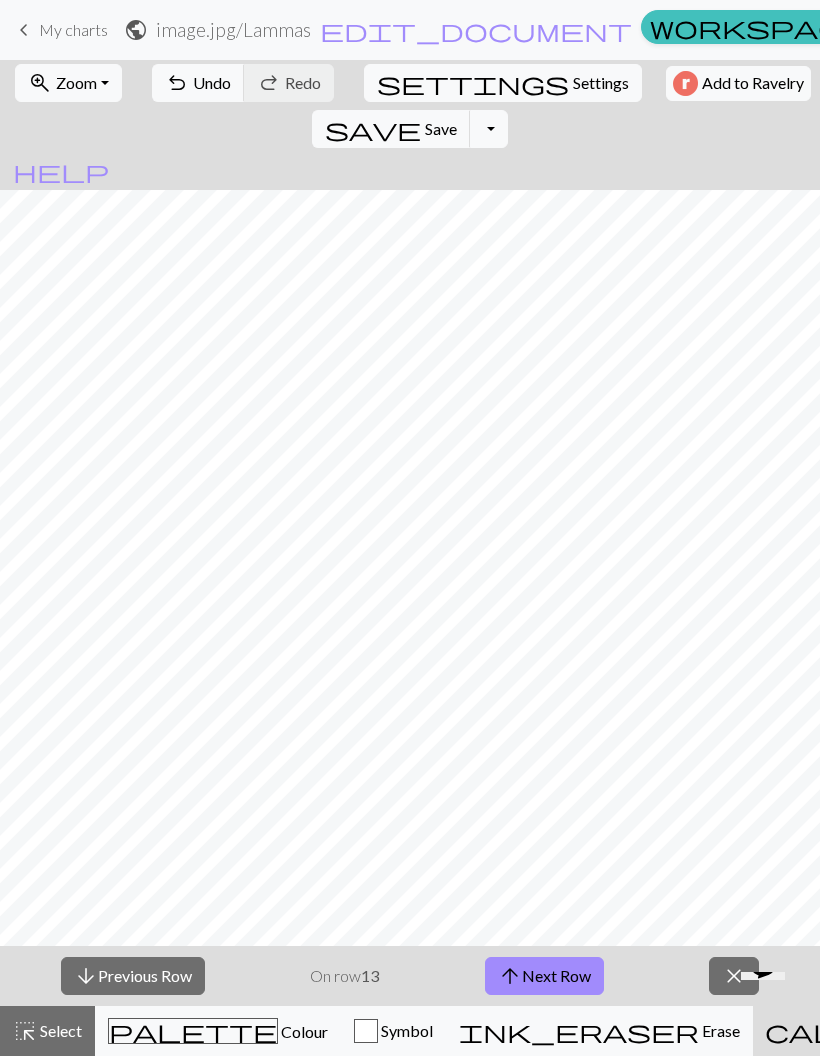 click on "arrow_downward Previous Row" at bounding box center [133, 976] 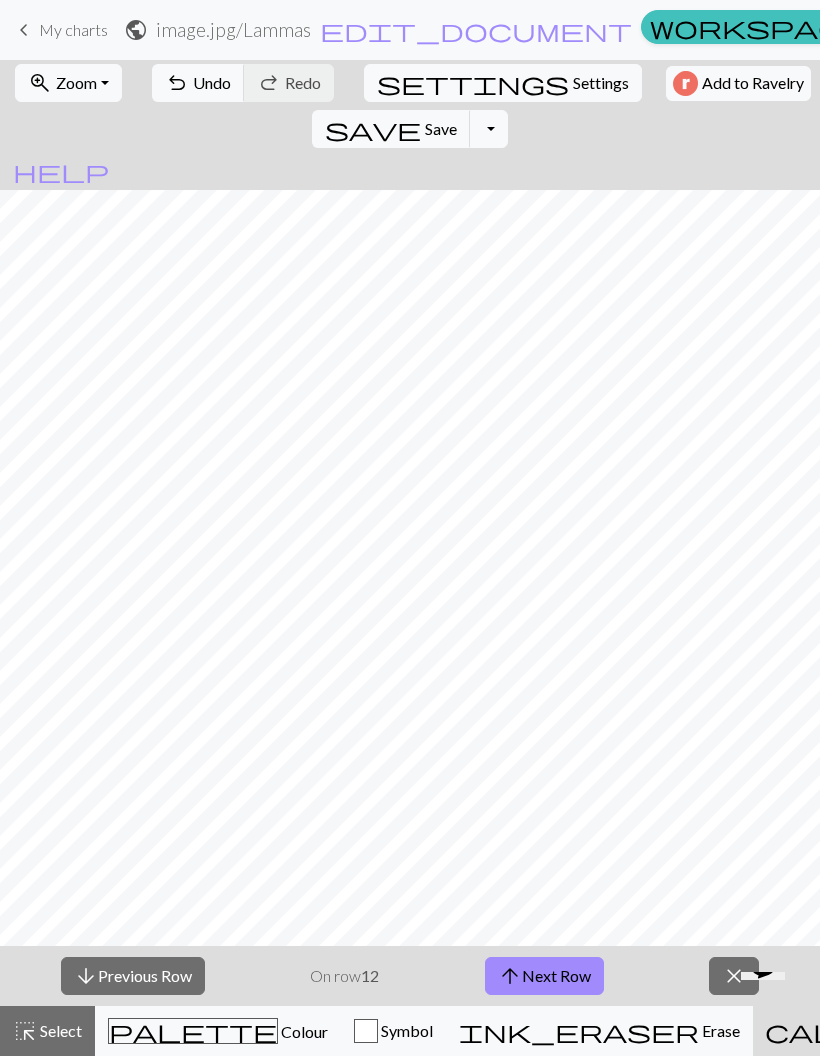 click on "arrow_downward Previous Row" at bounding box center [133, 976] 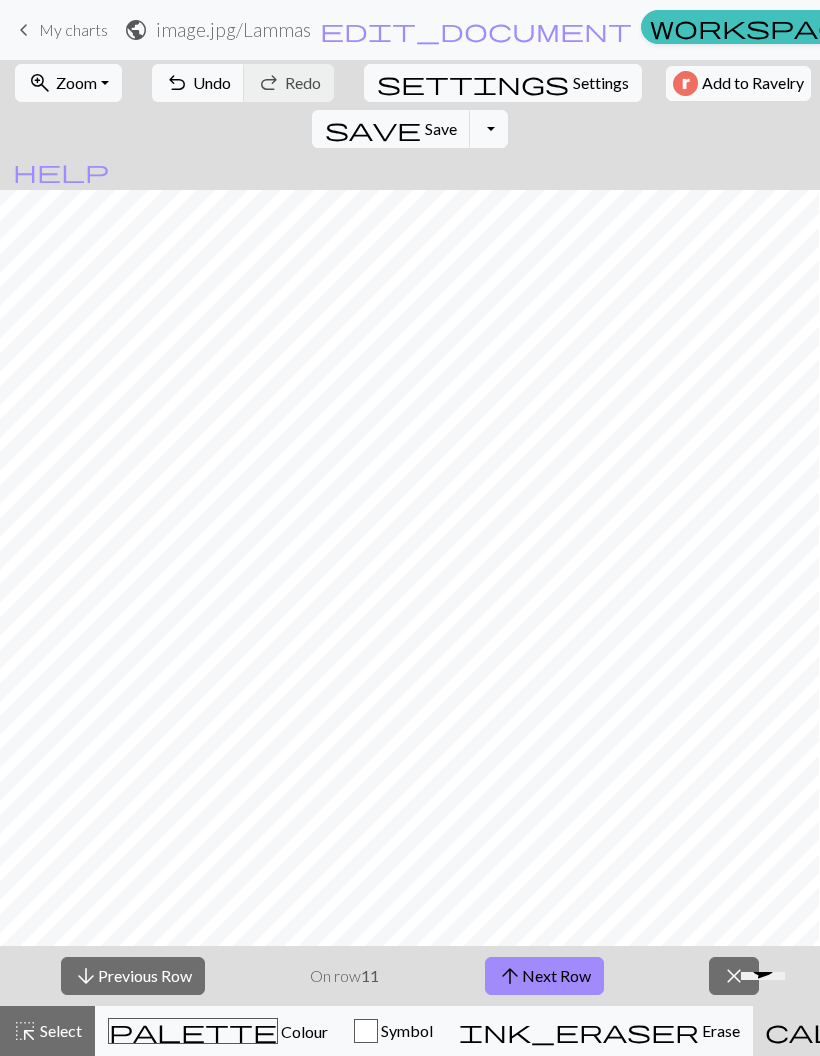 scroll, scrollTop: 264, scrollLeft: 670, axis: both 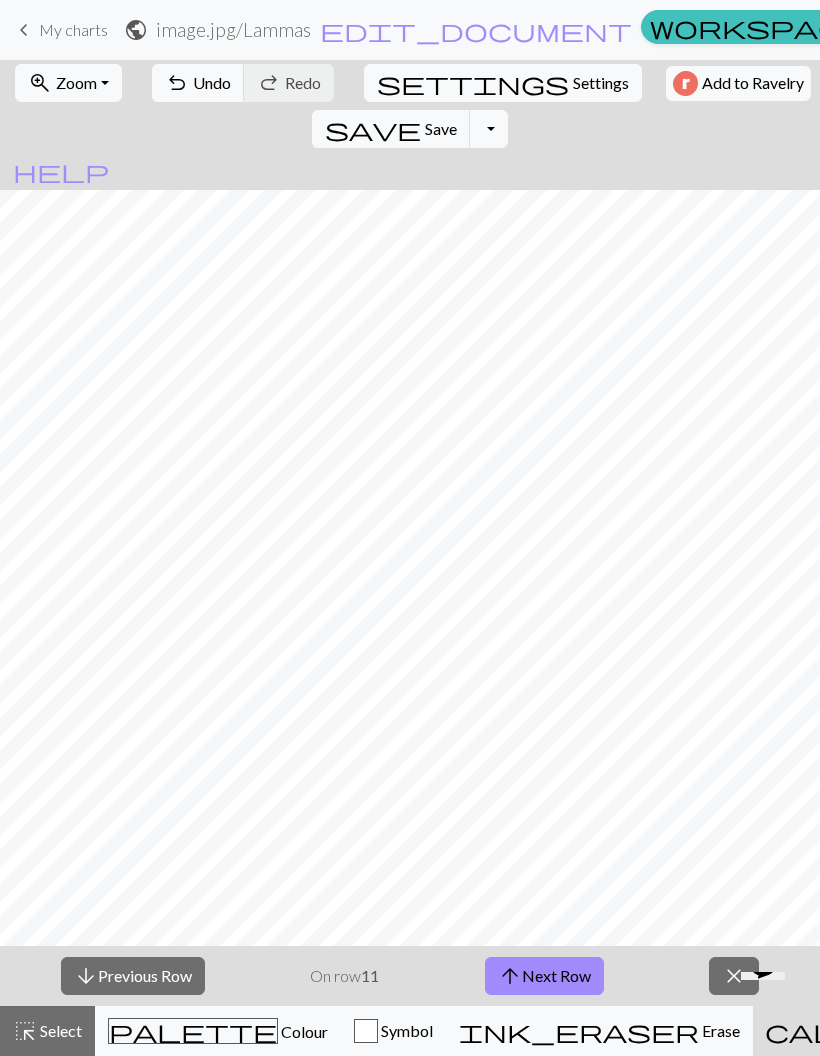 click on "arrow_upward  Next Row" at bounding box center (544, 976) 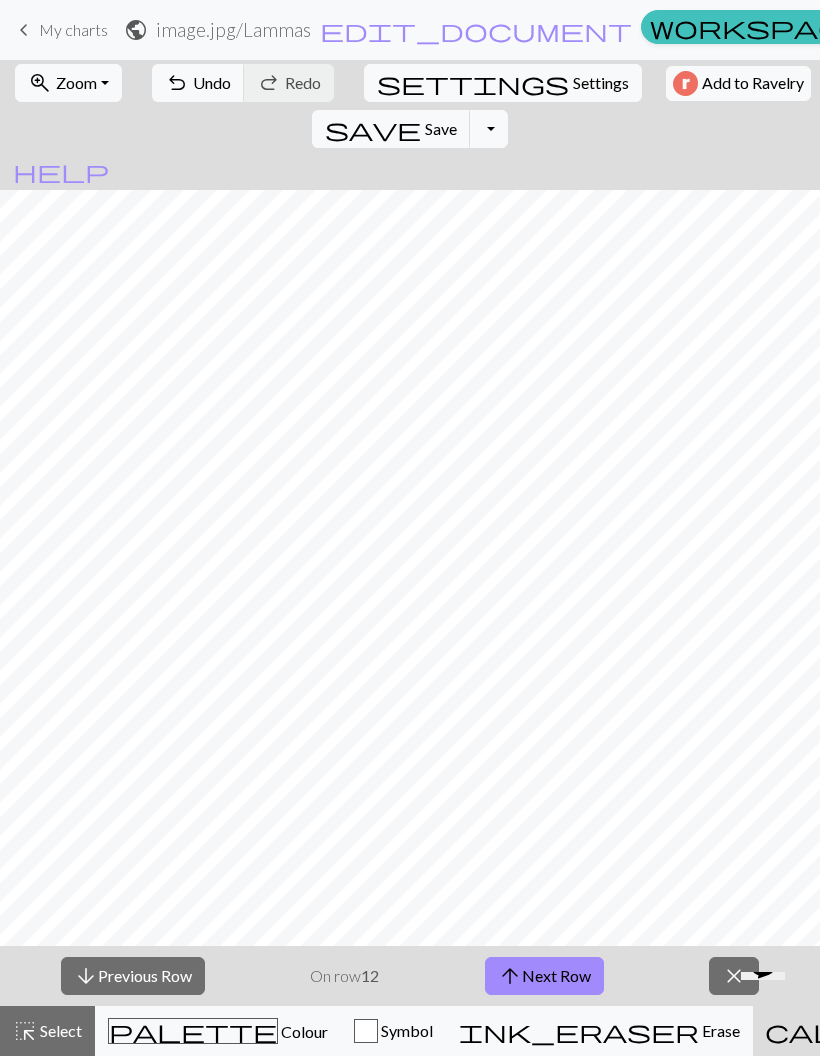 click on "arrow_upward  Next Row" at bounding box center (544, 976) 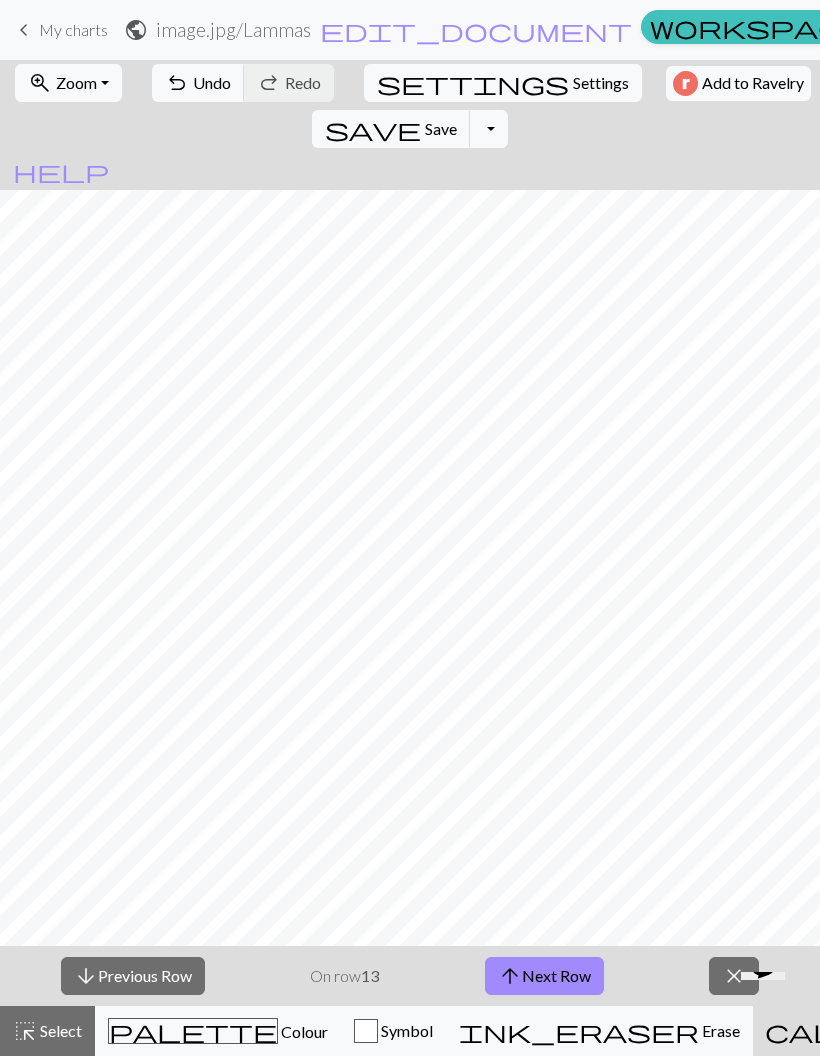 click on "arrow_upward  Next Row" at bounding box center [544, 976] 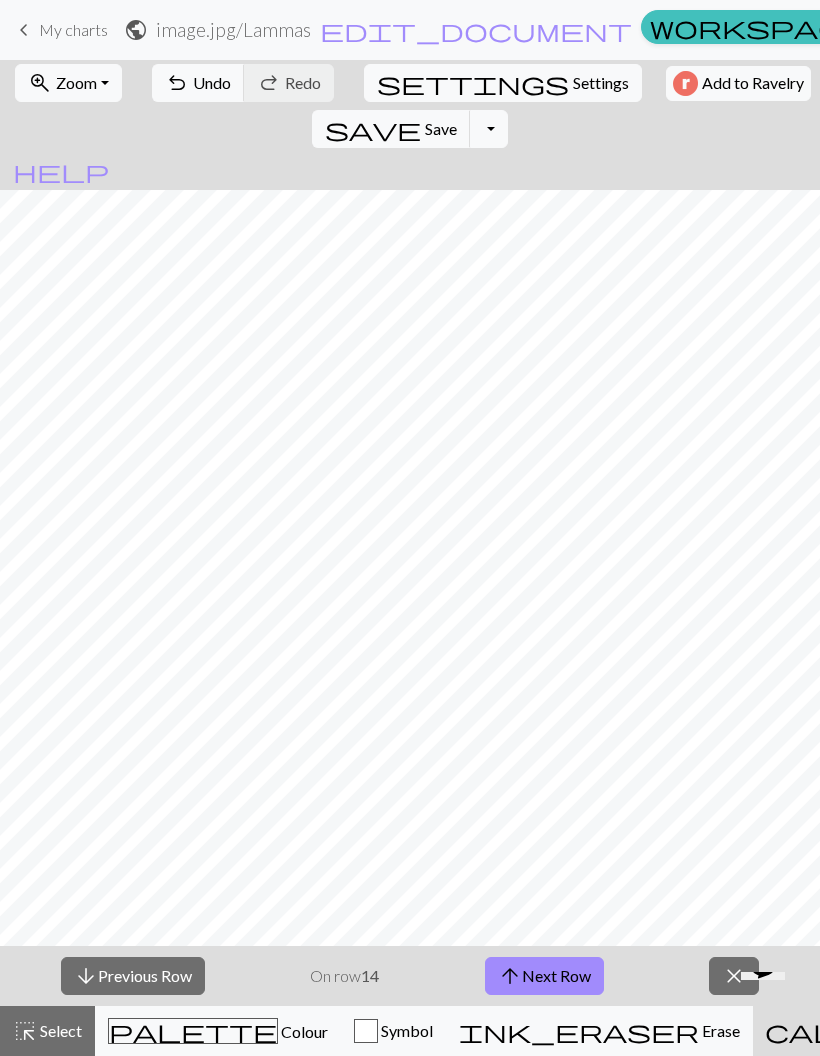 click on "arrow_upward  Next Row" at bounding box center [544, 976] 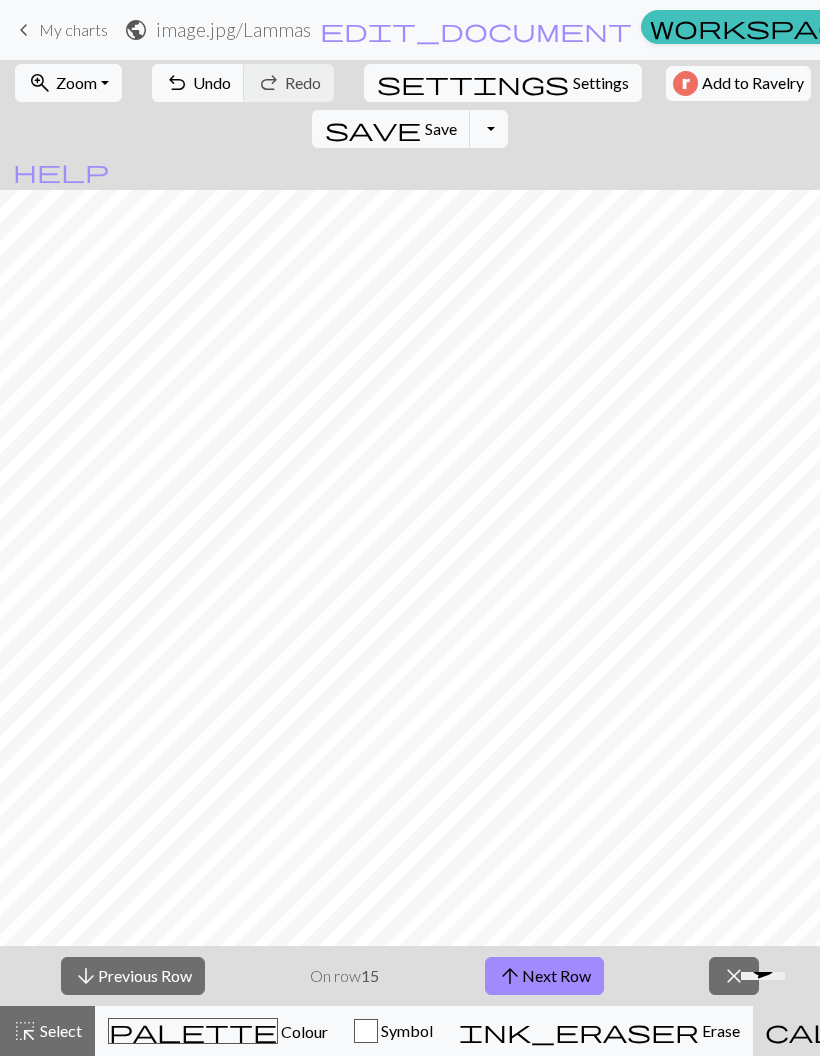 click on "arrow_upward  Next Row" at bounding box center (544, 976) 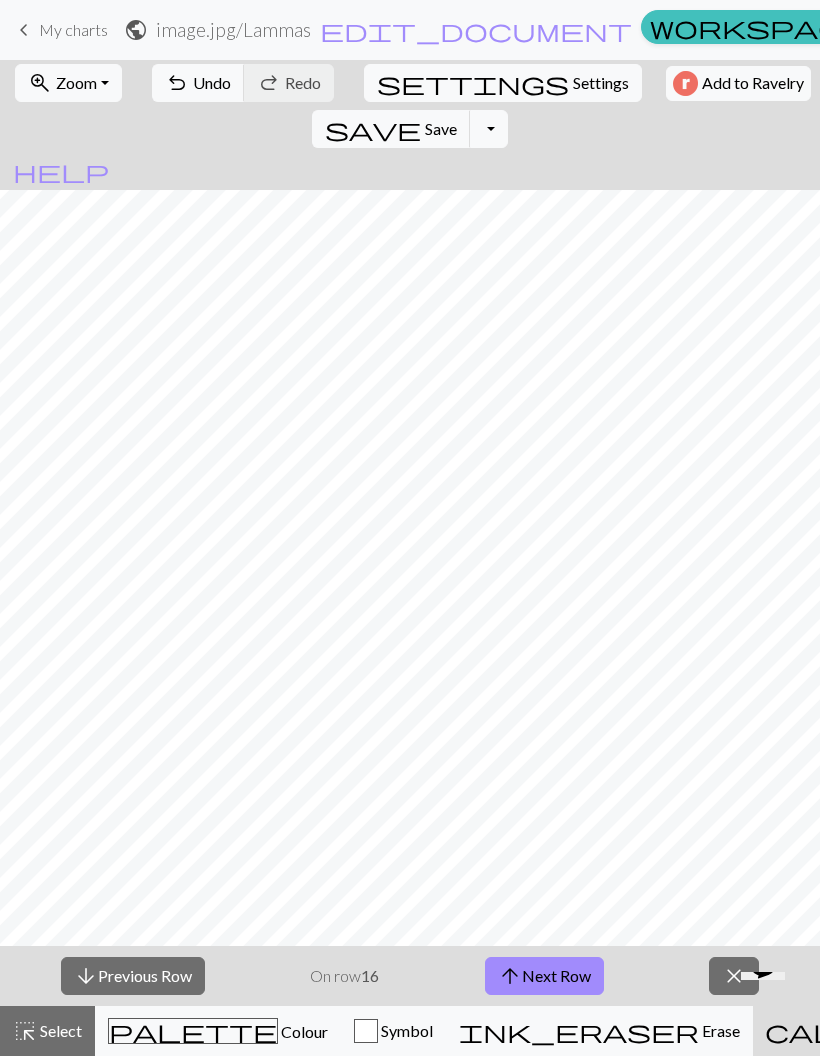 scroll, scrollTop: 82, scrollLeft: 672, axis: both 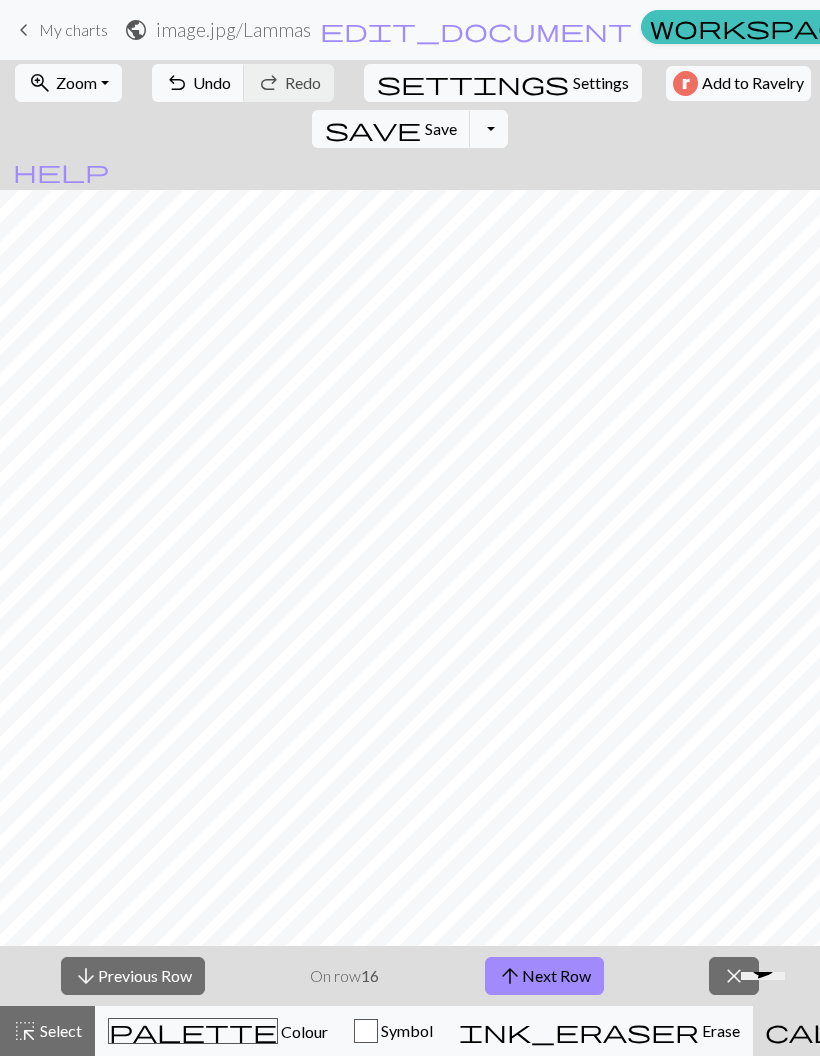 click on "arrow_downward Previous Row" at bounding box center [133, 976] 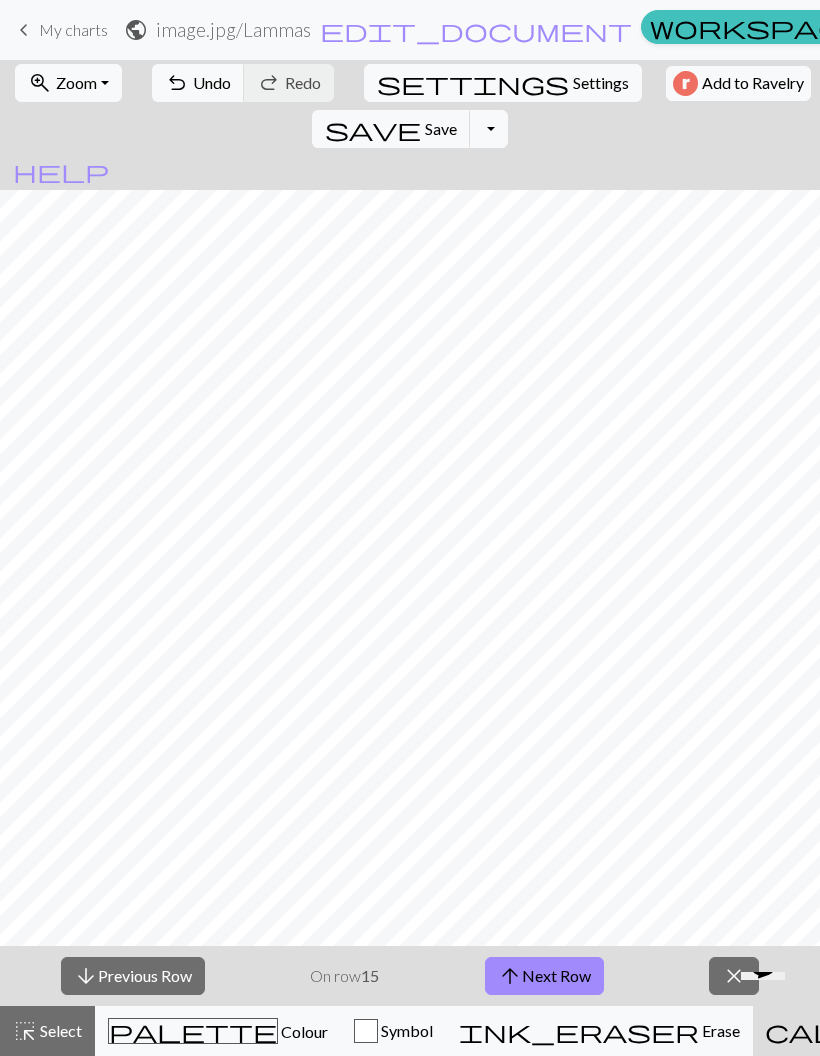 click on "arrow_downward Previous Row" at bounding box center [133, 976] 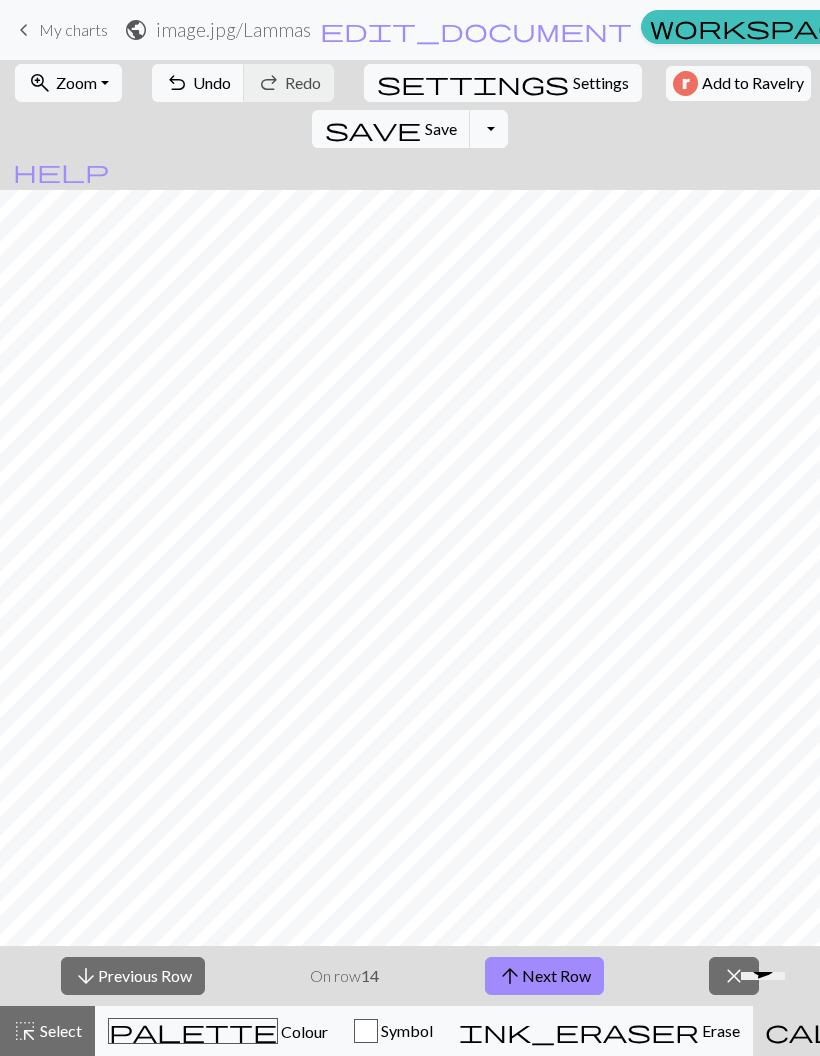 click on "arrow_downward Previous Row" at bounding box center (133, 976) 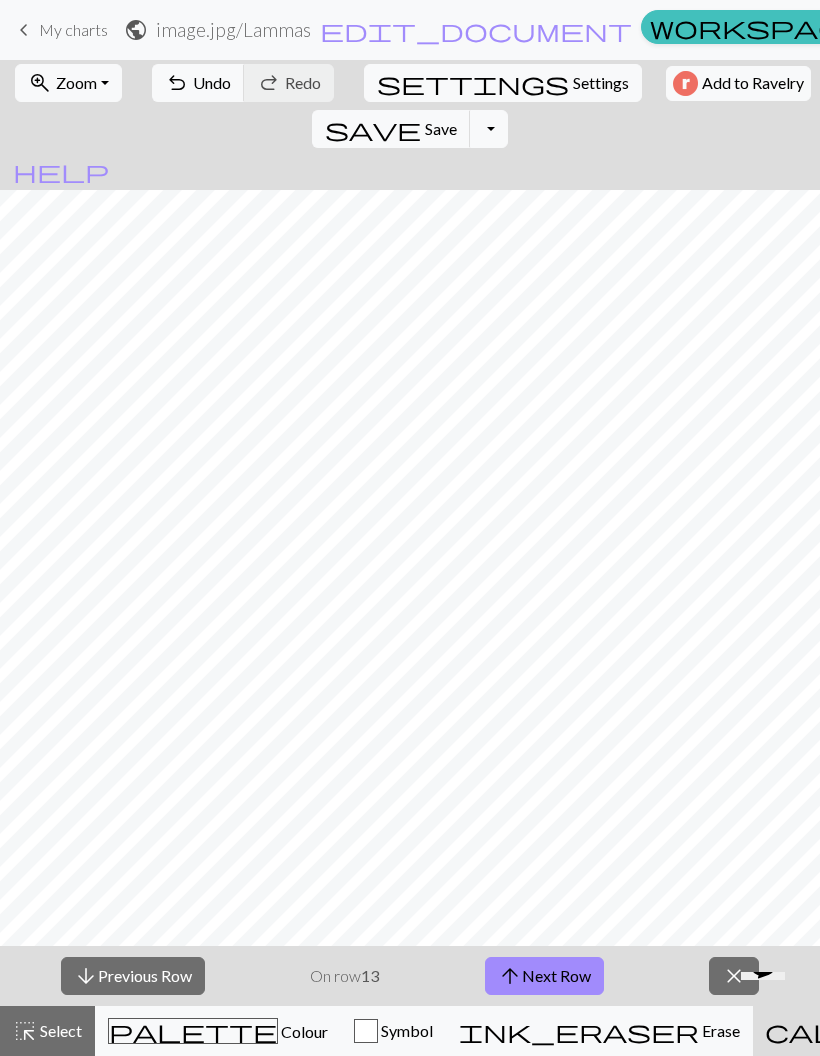 scroll, scrollTop: 176, scrollLeft: 0, axis: vertical 